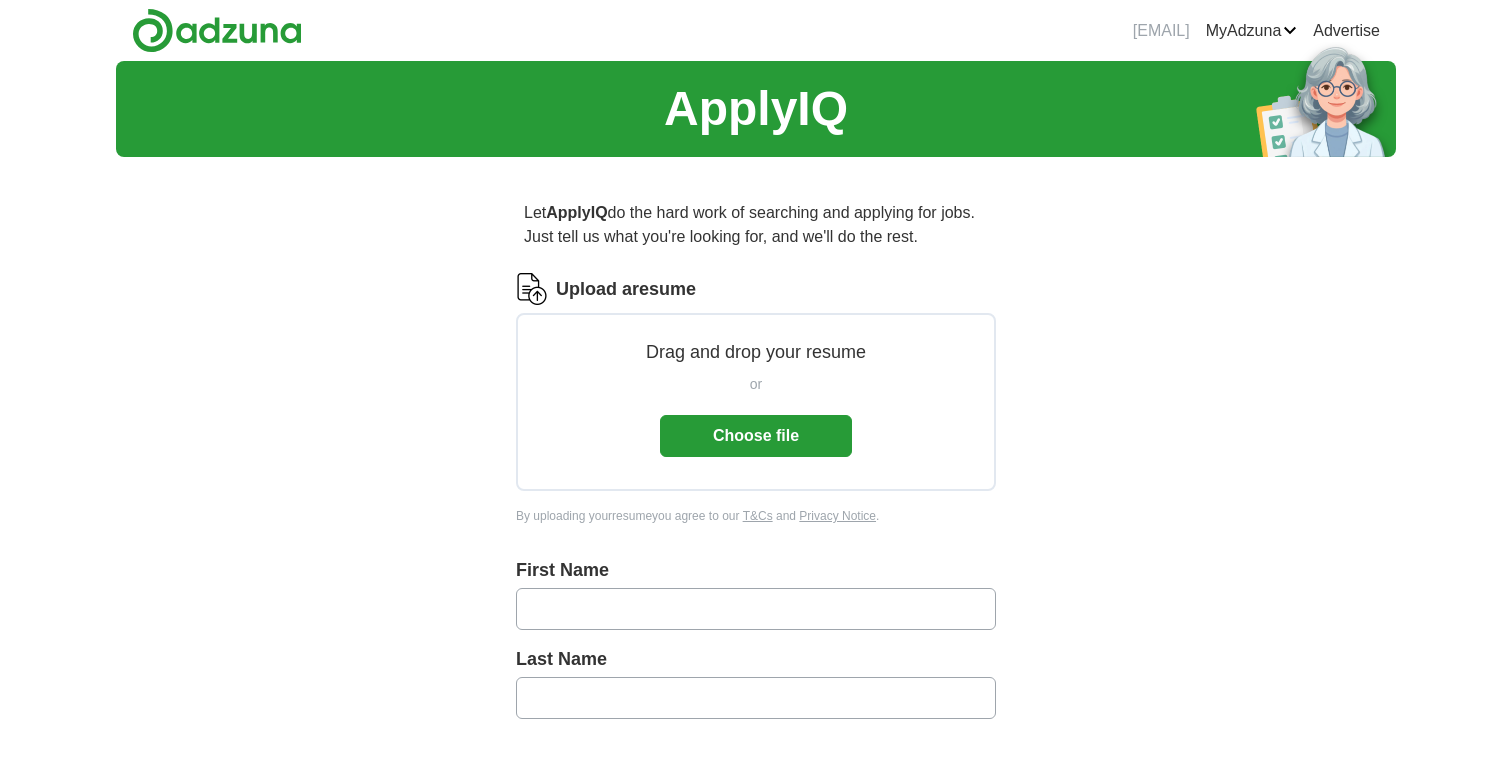 scroll, scrollTop: 0, scrollLeft: 0, axis: both 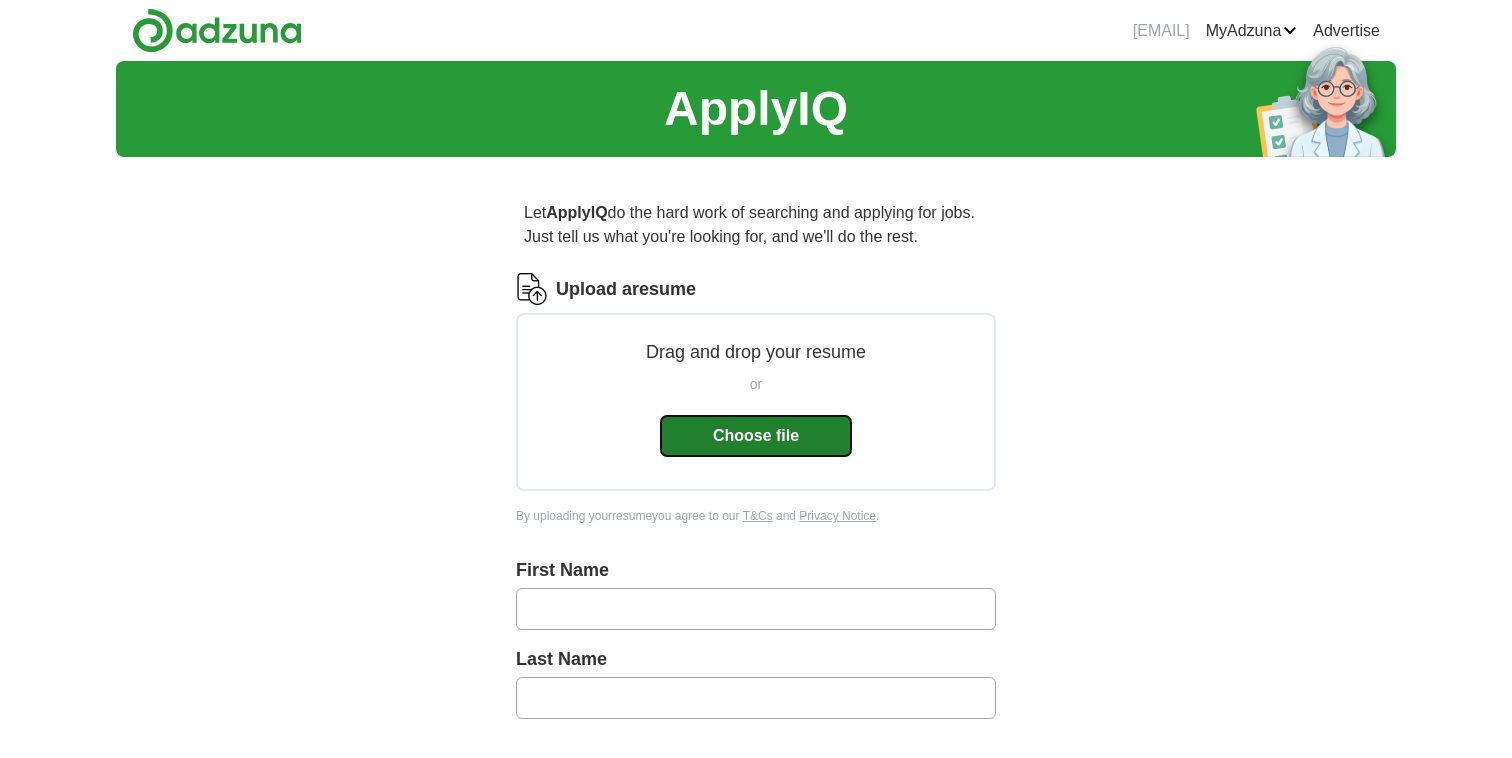 click on "Choose file" at bounding box center (756, 436) 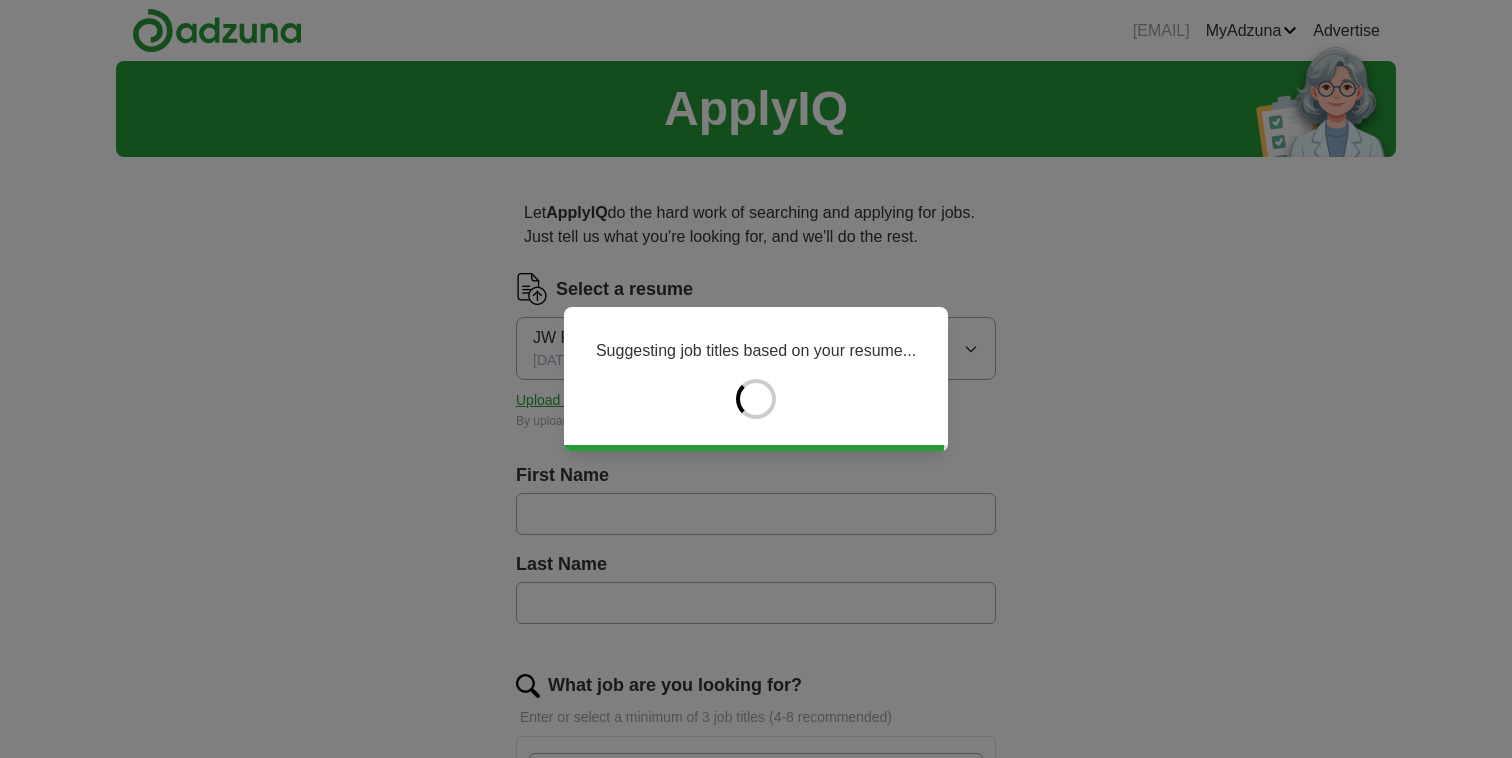 type on "*****" 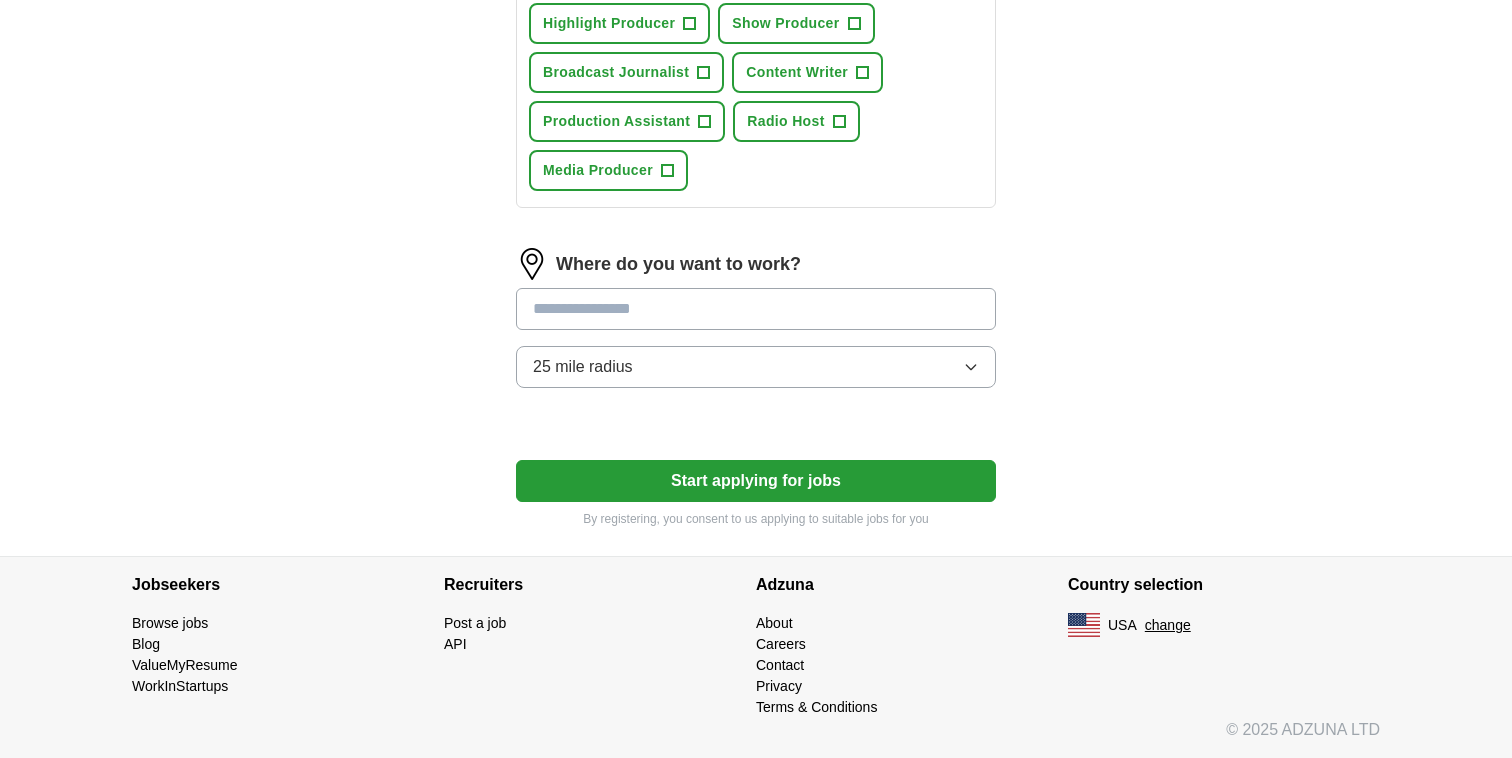 scroll, scrollTop: 970, scrollLeft: 0, axis: vertical 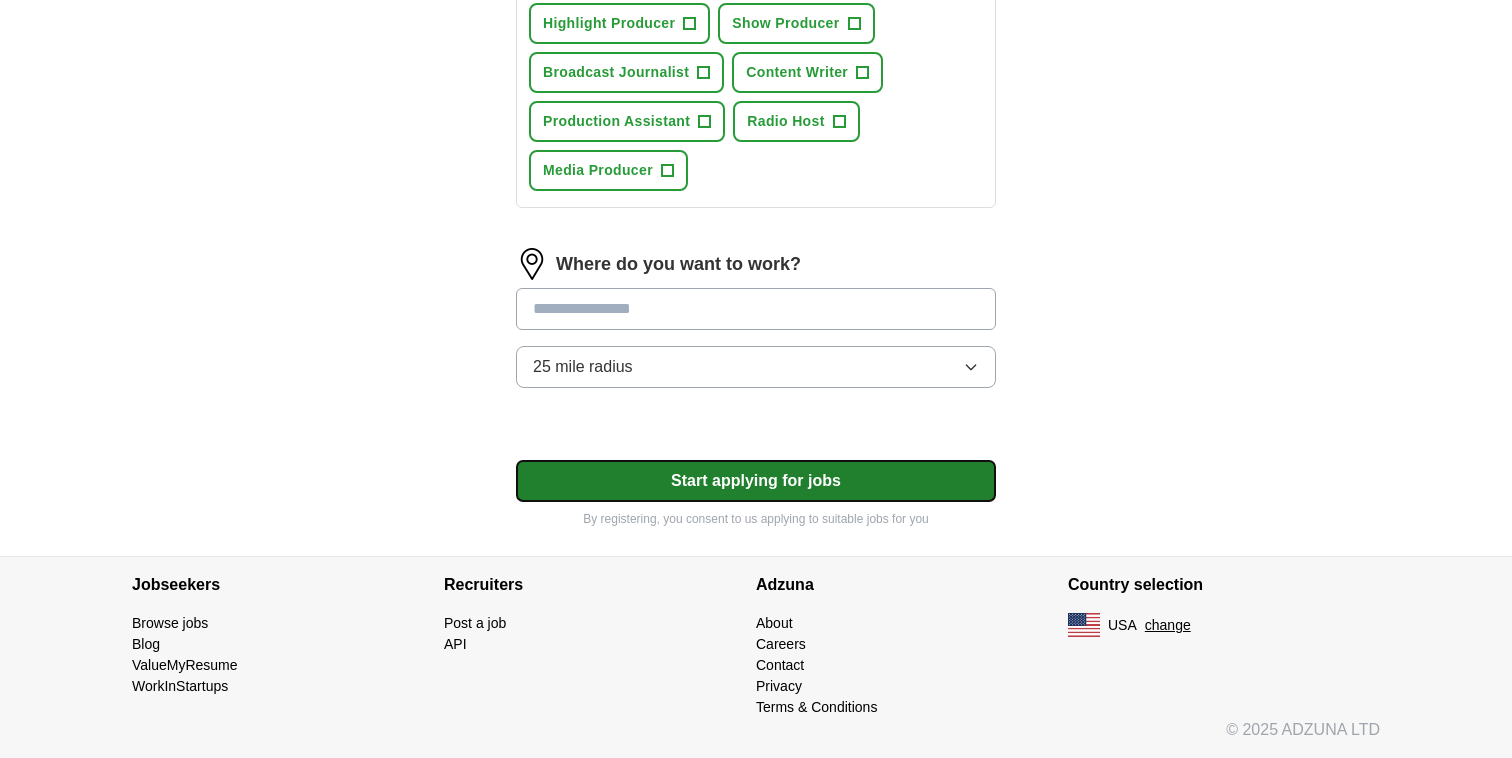 click on "Select a resume JW Resume.doc [DATE], [TIME] Upload a different  resume By uploading your  resume  you agree to our   T&Cs   and   Privacy Notice . First Name [FIRST] Last Name [LAST] What job are you looking for? Enter or select a minimum of 3 job titles (4-8 recommended) Communications Specialist + Associate Producer + Highlight Producer + Show Producer + Broadcast Journalist + Content Writer + Production Assistant + Radio Host + Media Producer + Where do you want to work? 25 mile radius Start applying for jobs By registering, you consent to us applying to suitable jobs for you" at bounding box center [756, -24] 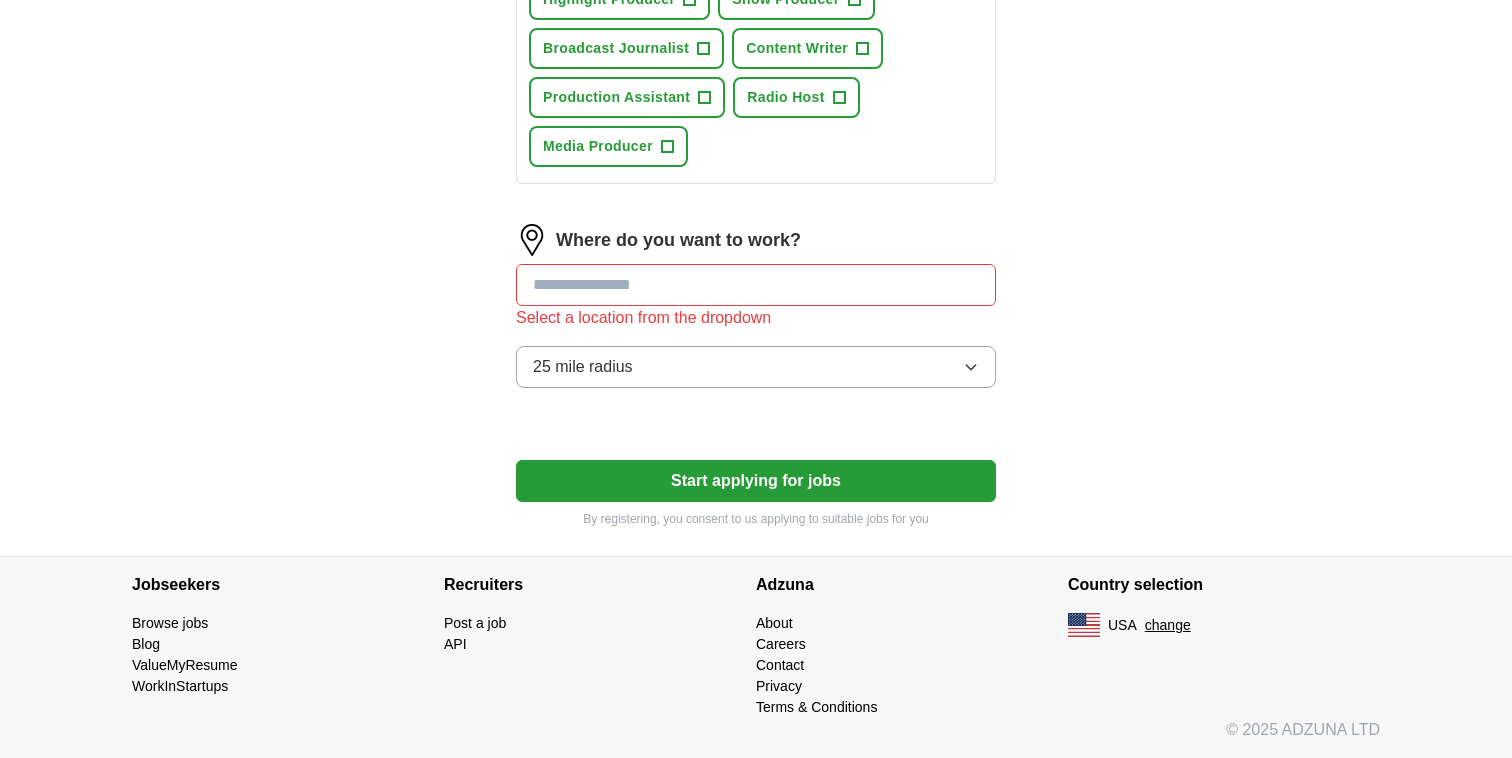 click at bounding box center (756, 285) 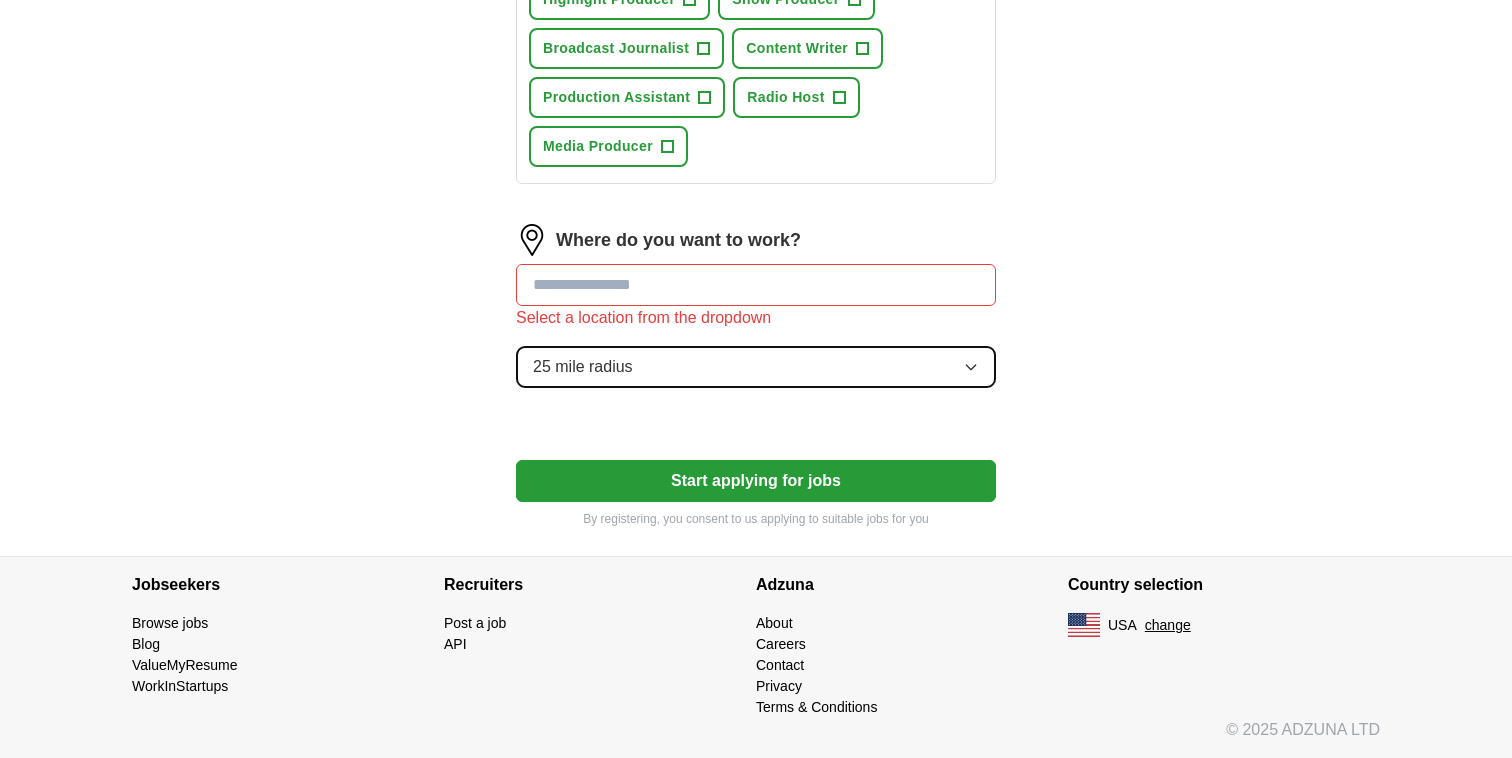 click on "25 mile radius" at bounding box center (756, 367) 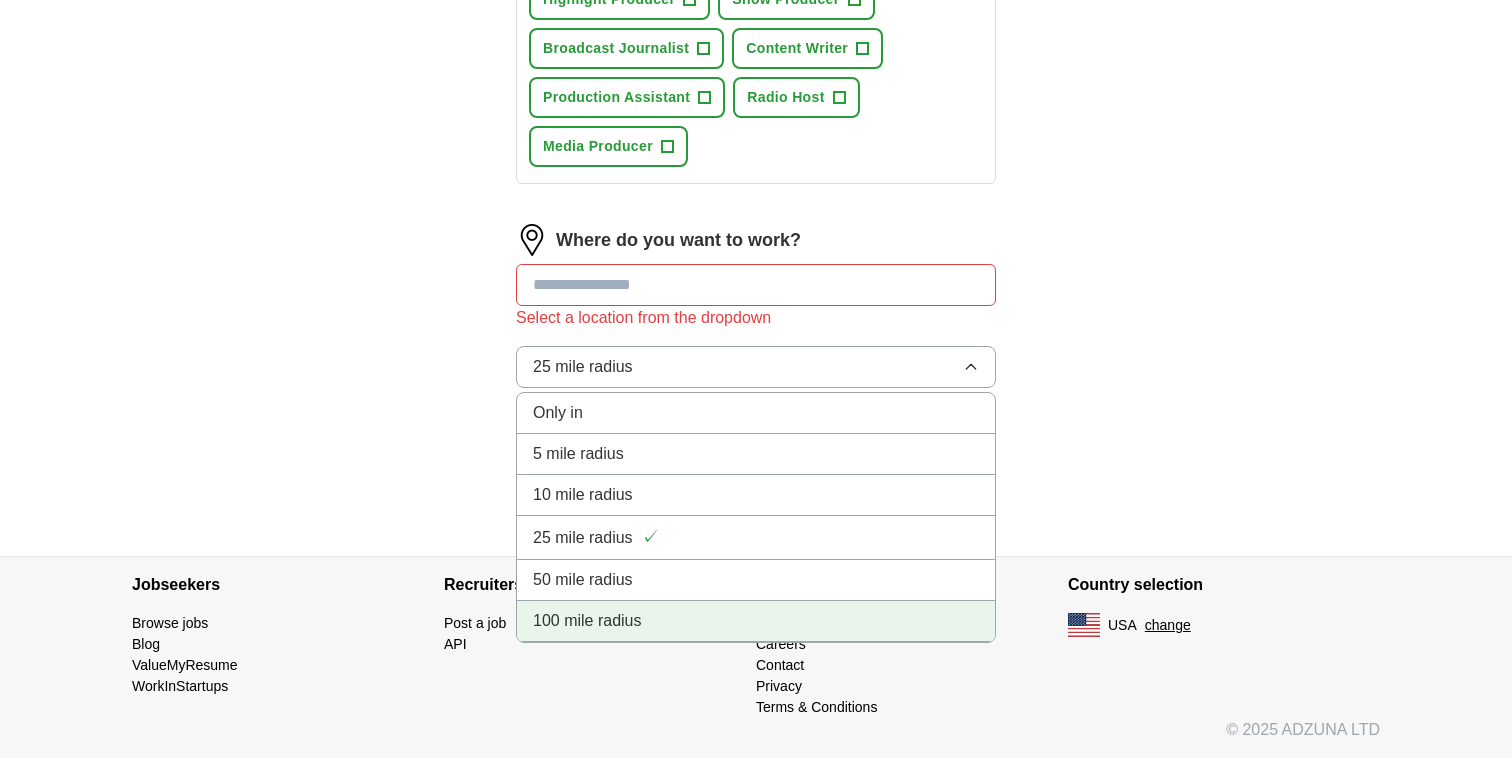 click on "100 mile radius" at bounding box center [756, 621] 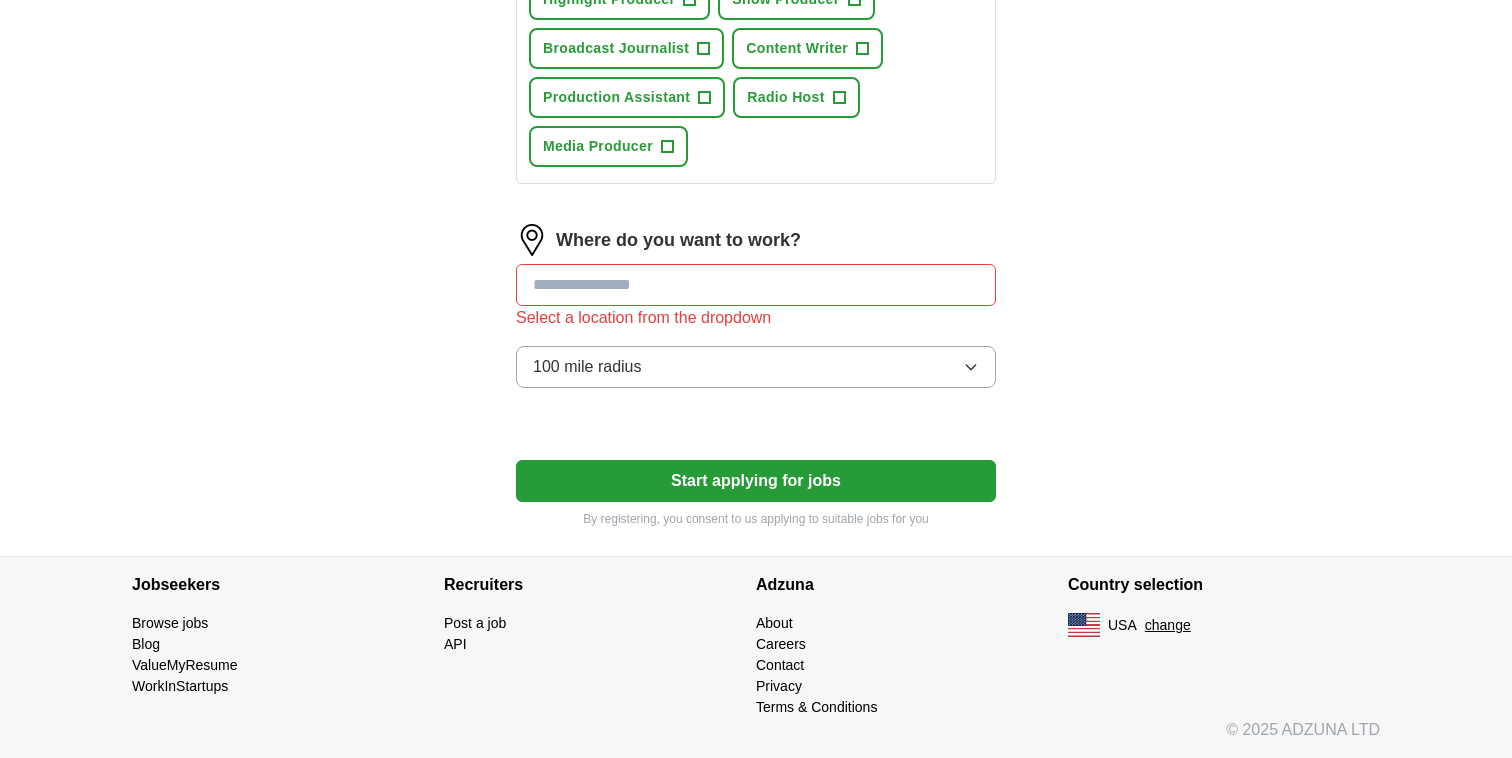 click at bounding box center [756, 285] 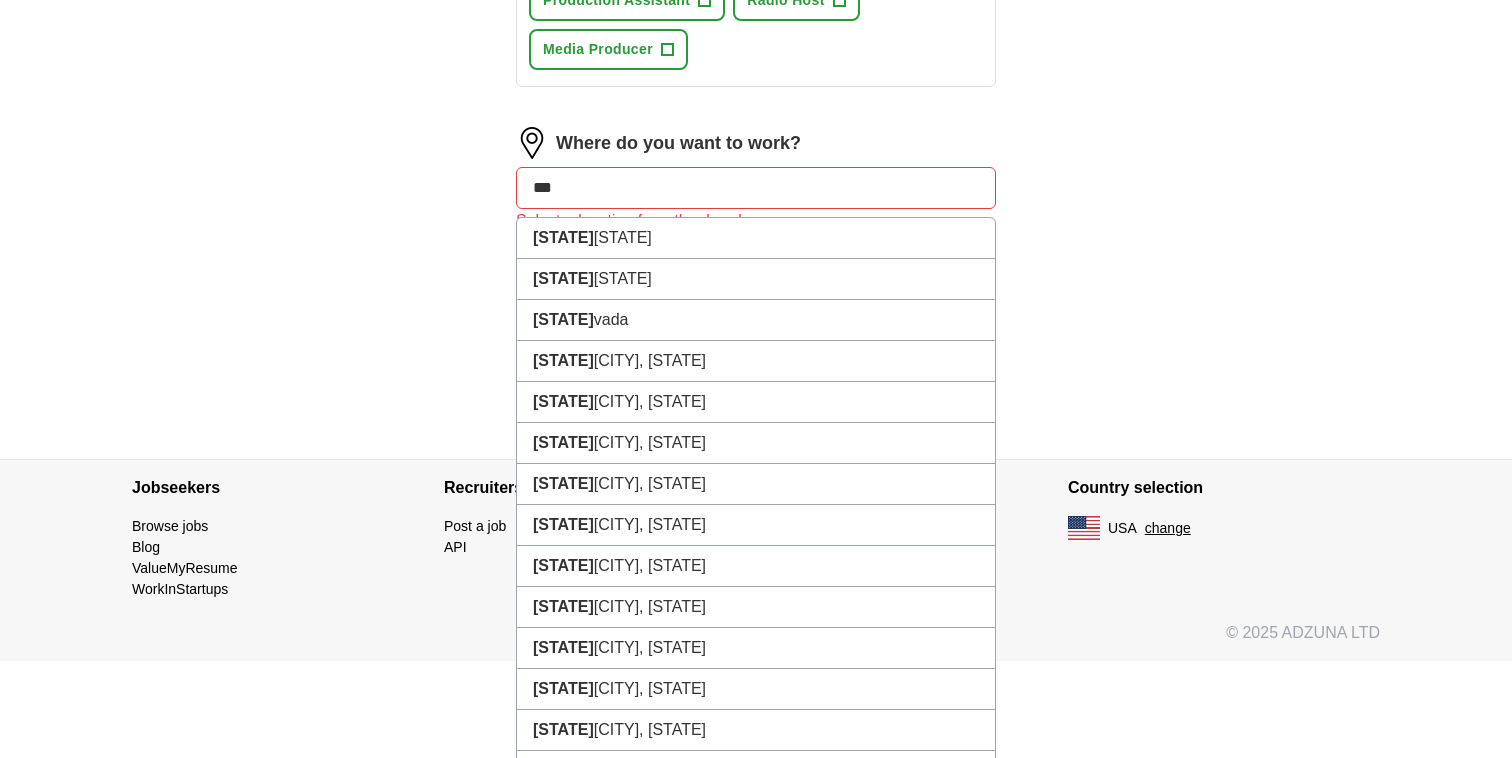 type on "***" 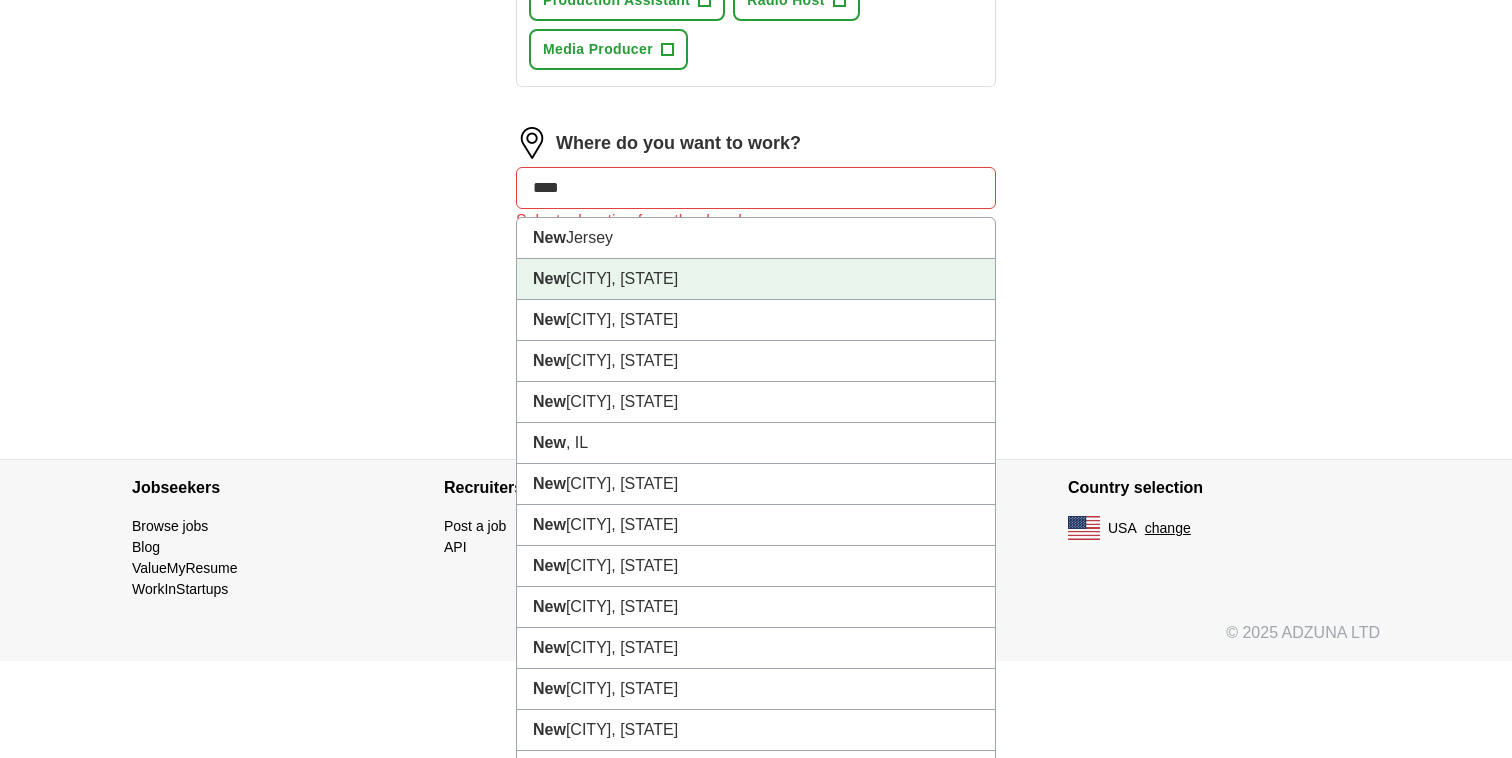 click on "[CITY], [STATE]" at bounding box center [756, 279] 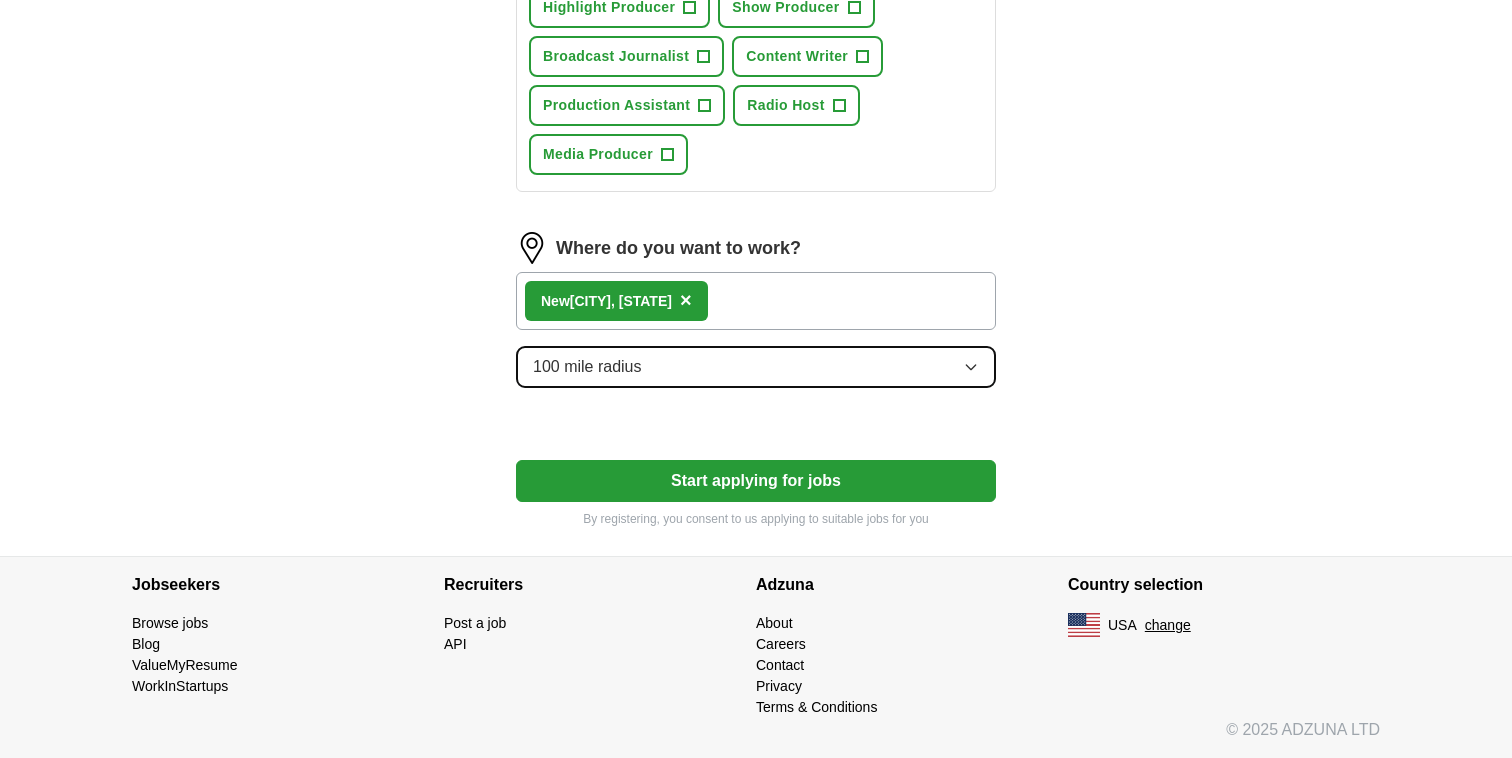 click 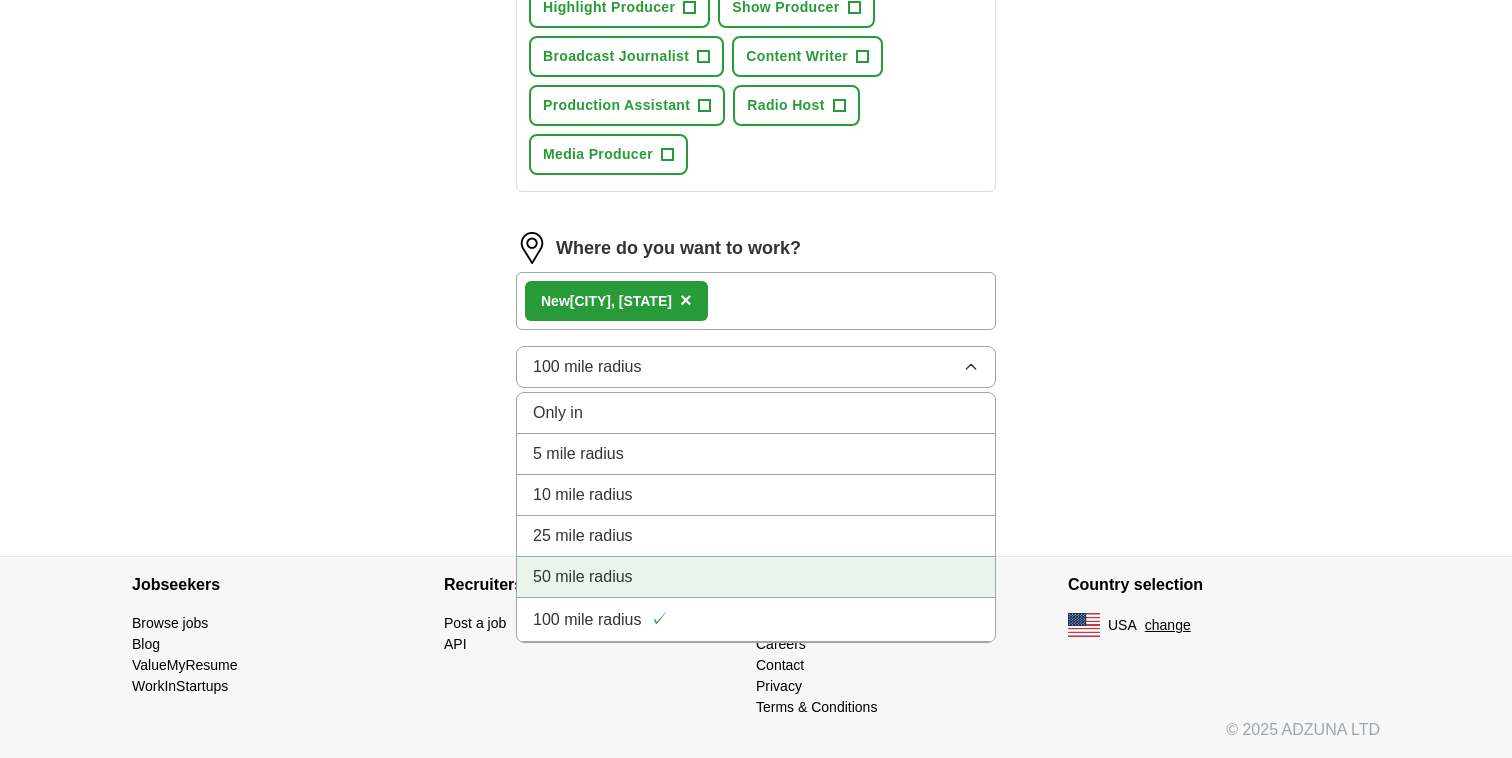 click on "50 mile radius" at bounding box center [756, 577] 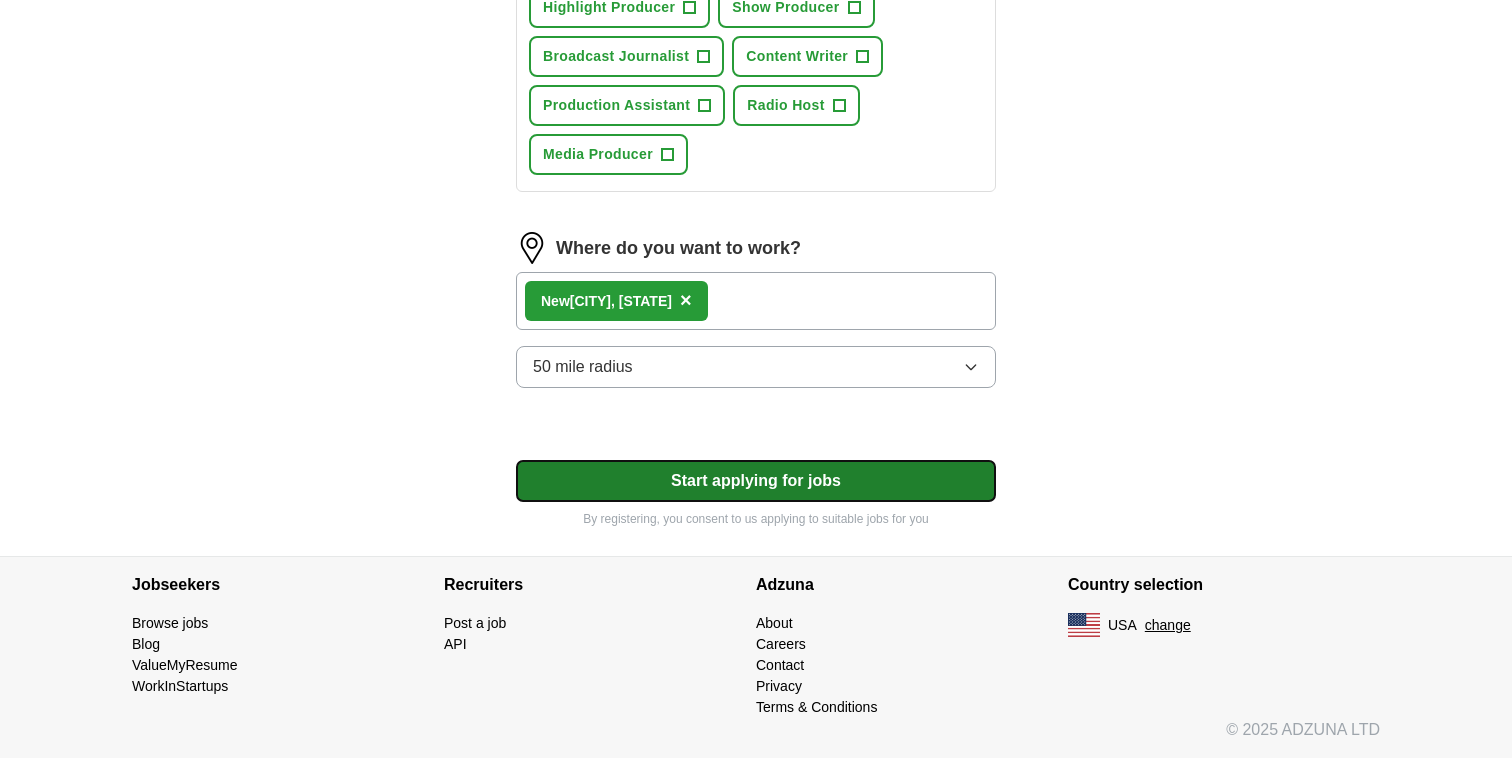 click on "Start applying for jobs" at bounding box center (756, 481) 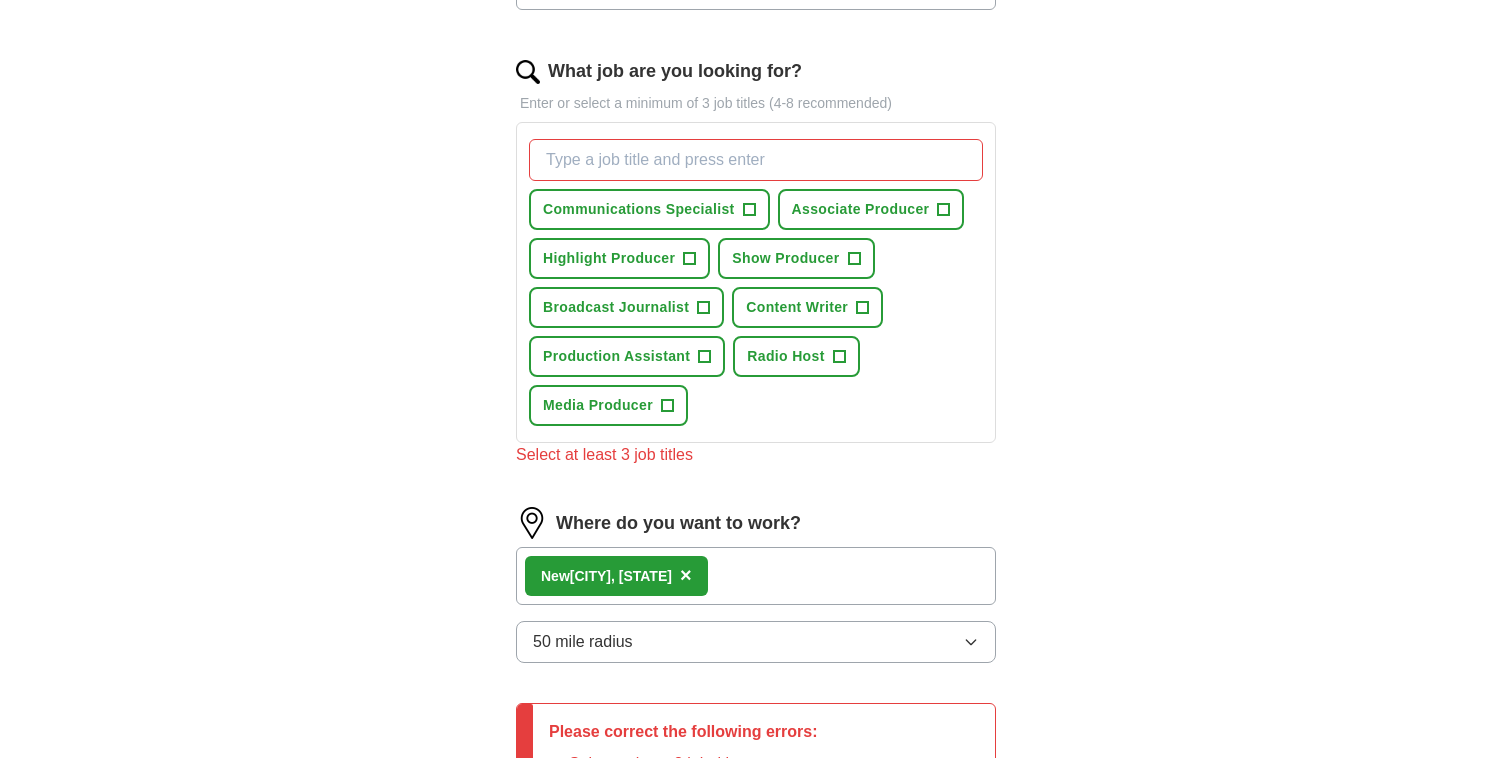 scroll, scrollTop: 609, scrollLeft: 0, axis: vertical 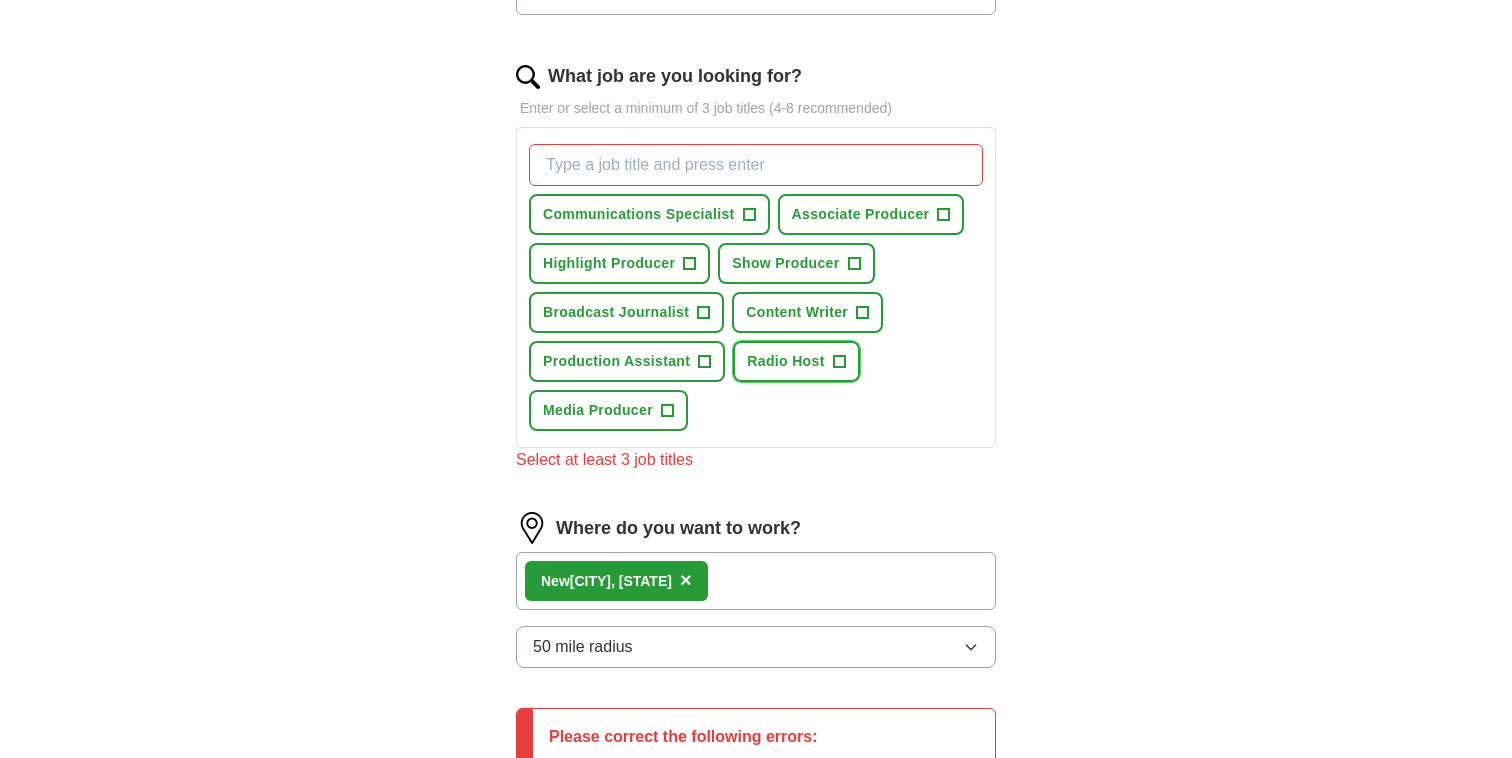 click on "+" at bounding box center [839, 362] 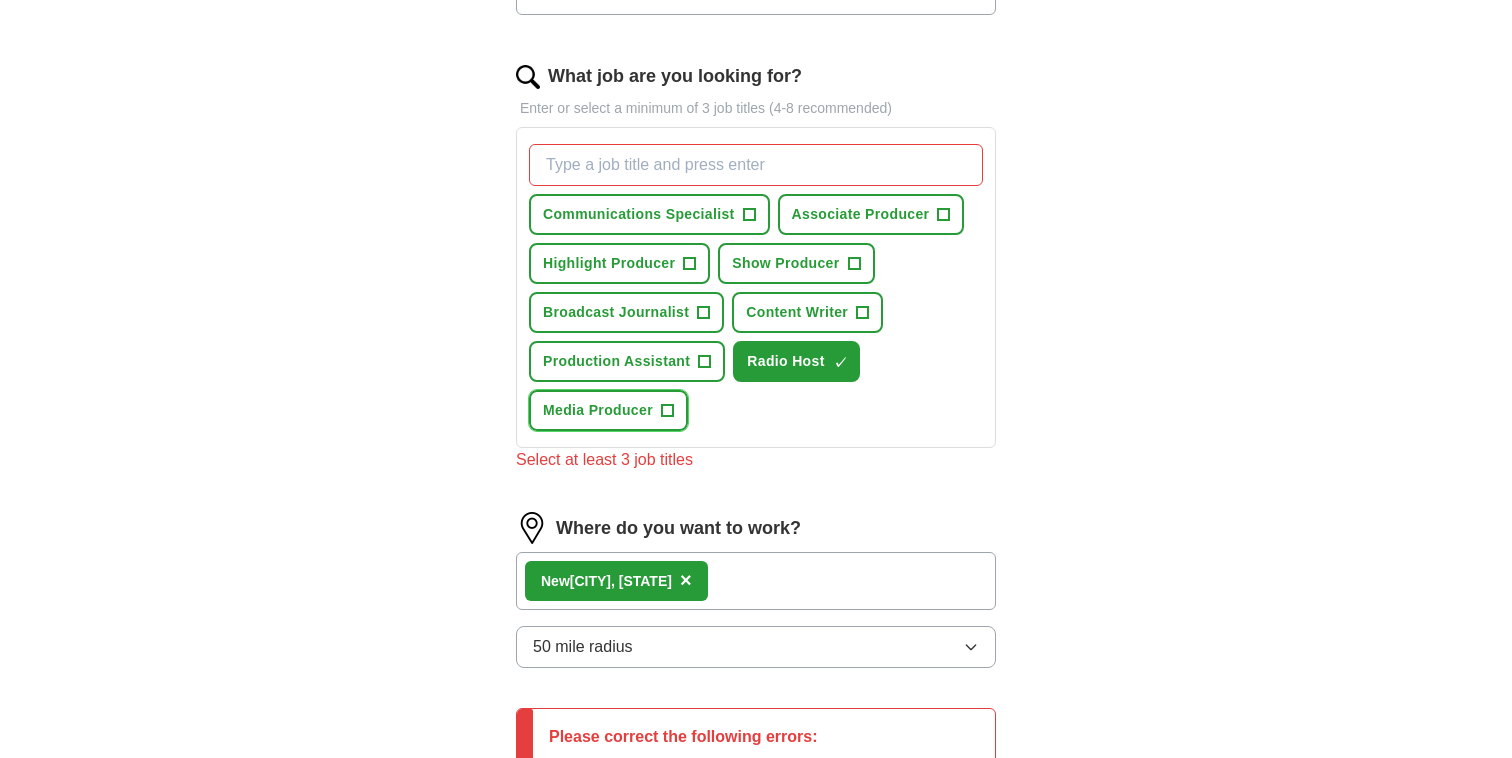 click on "+" at bounding box center [667, 411] 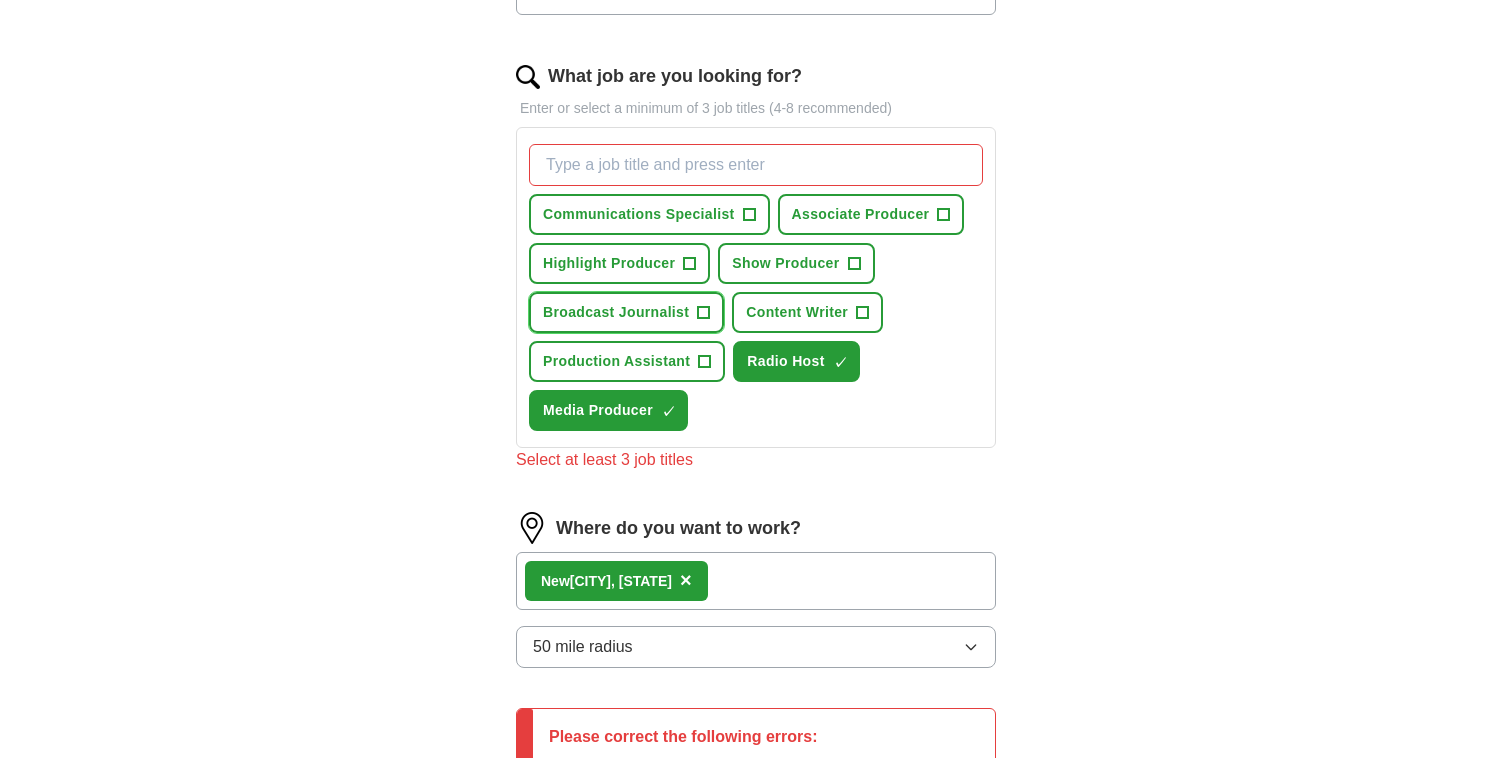 click on "+" at bounding box center [704, 313] 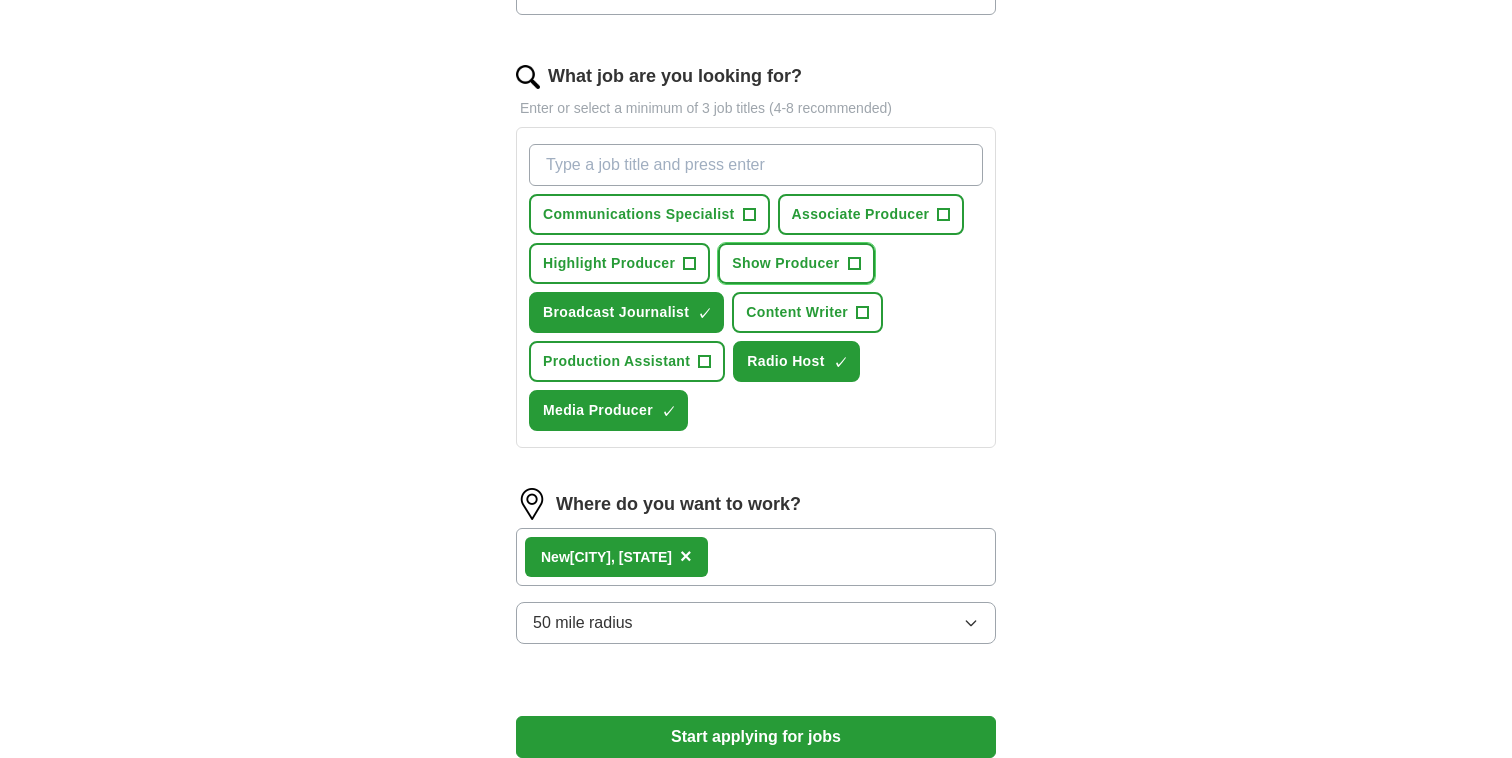 click on "+" at bounding box center [854, 264] 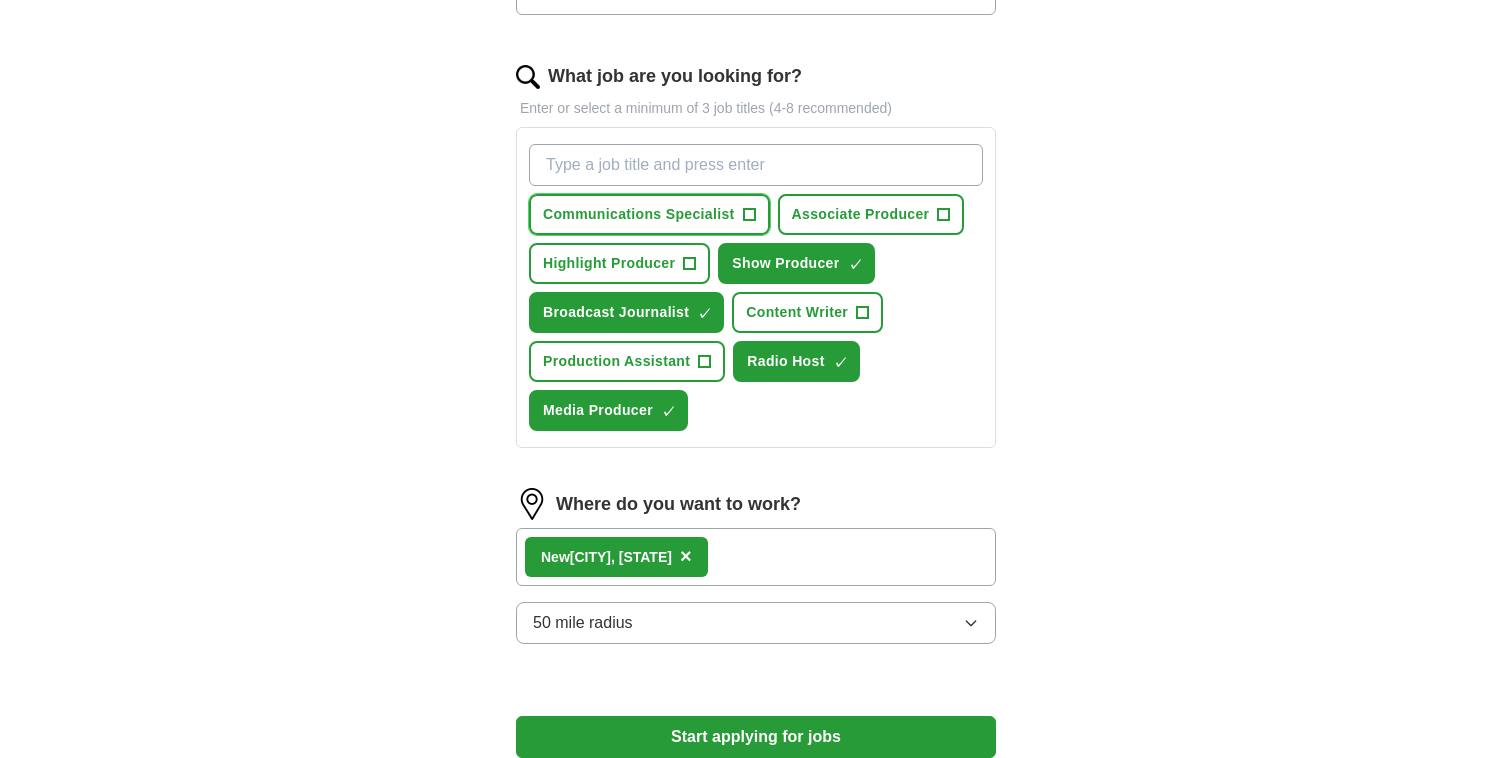 click on "+" at bounding box center (749, 215) 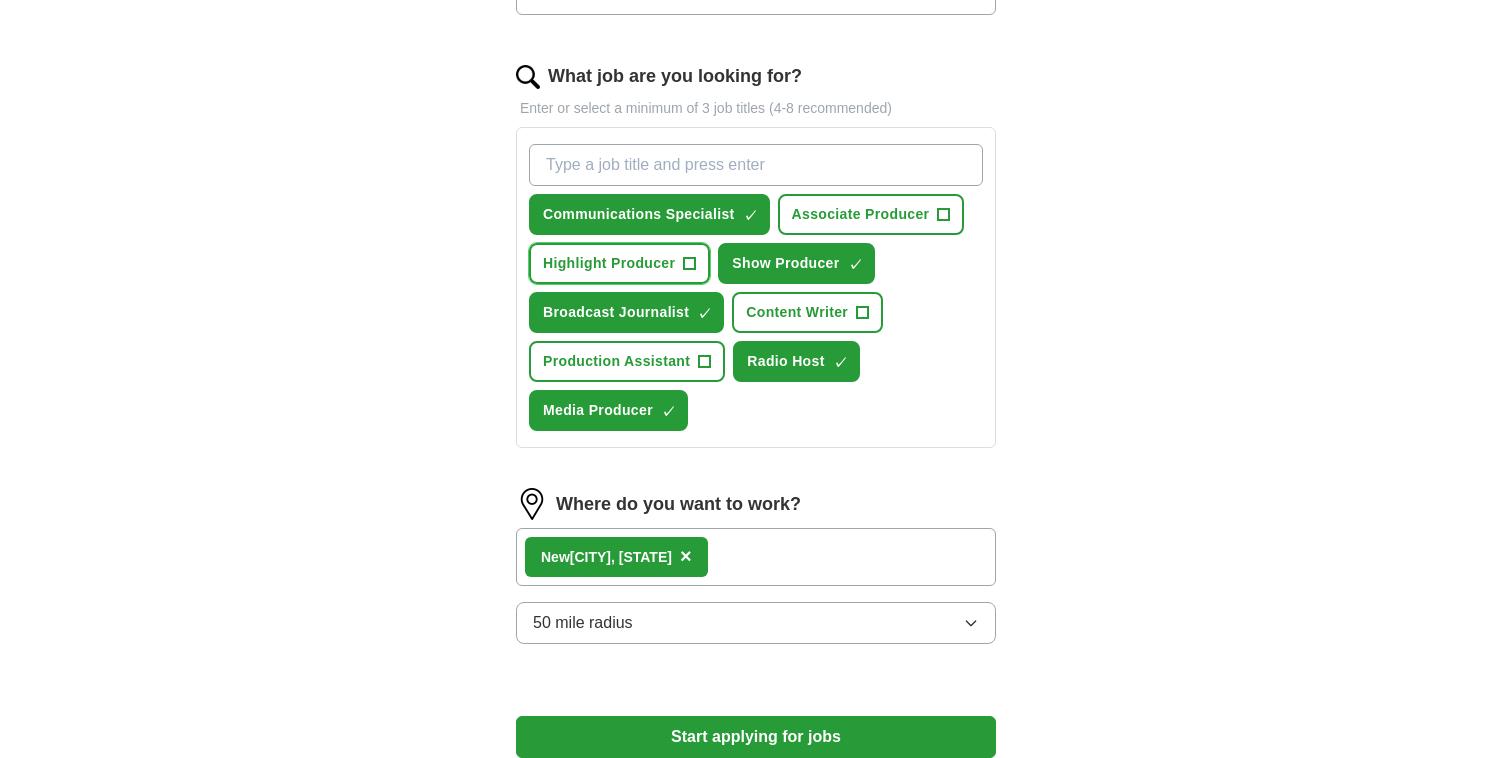 click on "Highlight Producer" at bounding box center [609, 263] 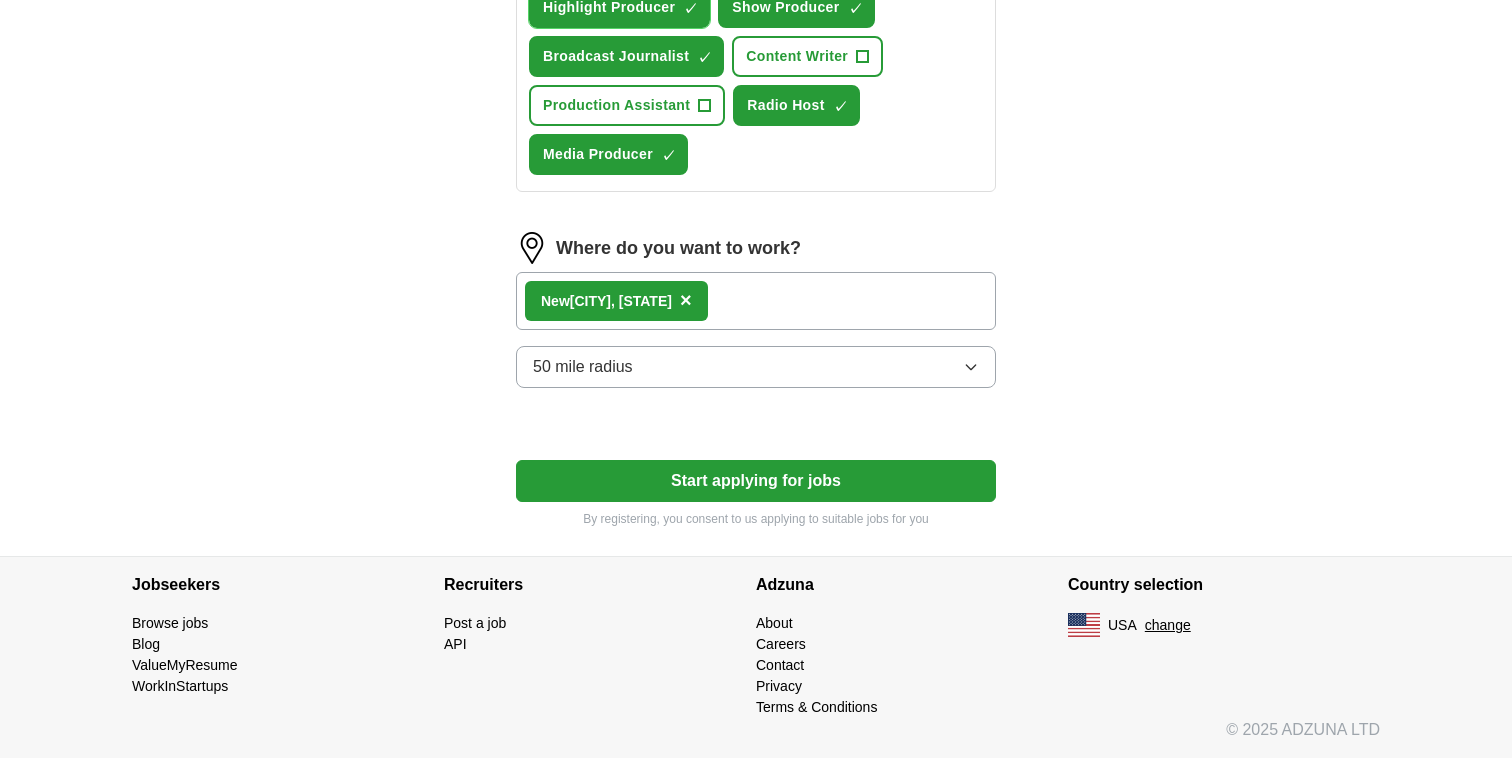 scroll, scrollTop: 987, scrollLeft: 0, axis: vertical 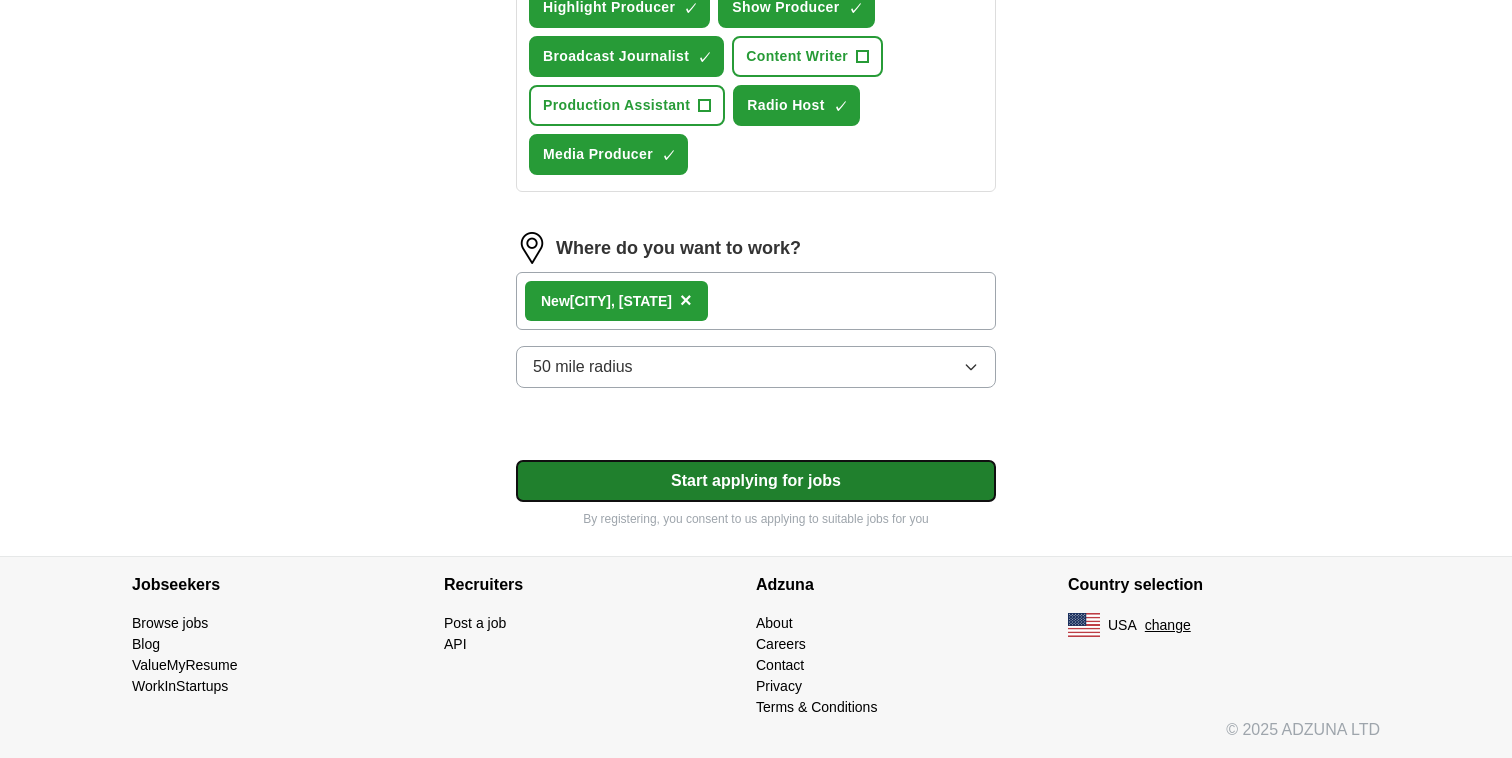 click on "Start applying for jobs" at bounding box center [756, 481] 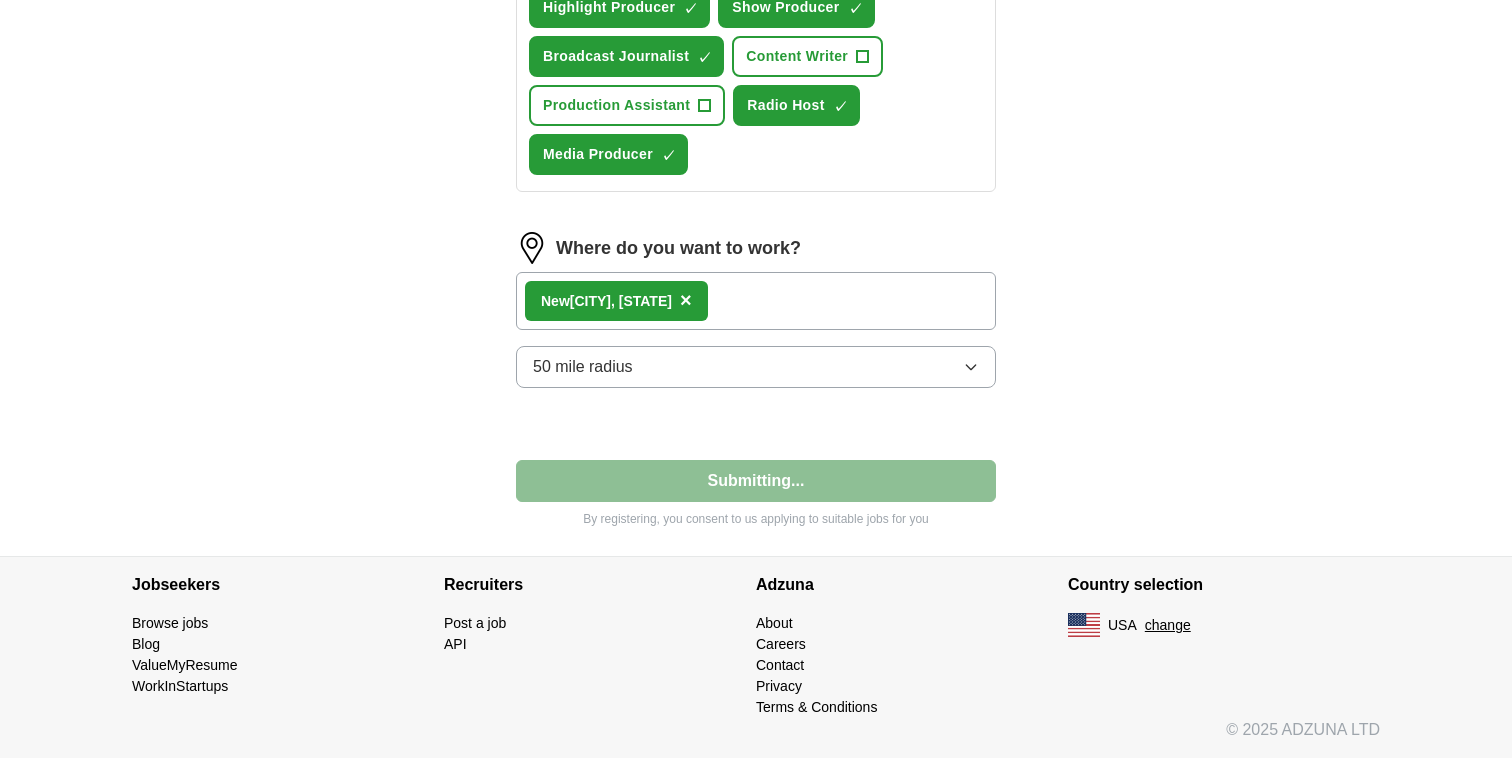 select on "**" 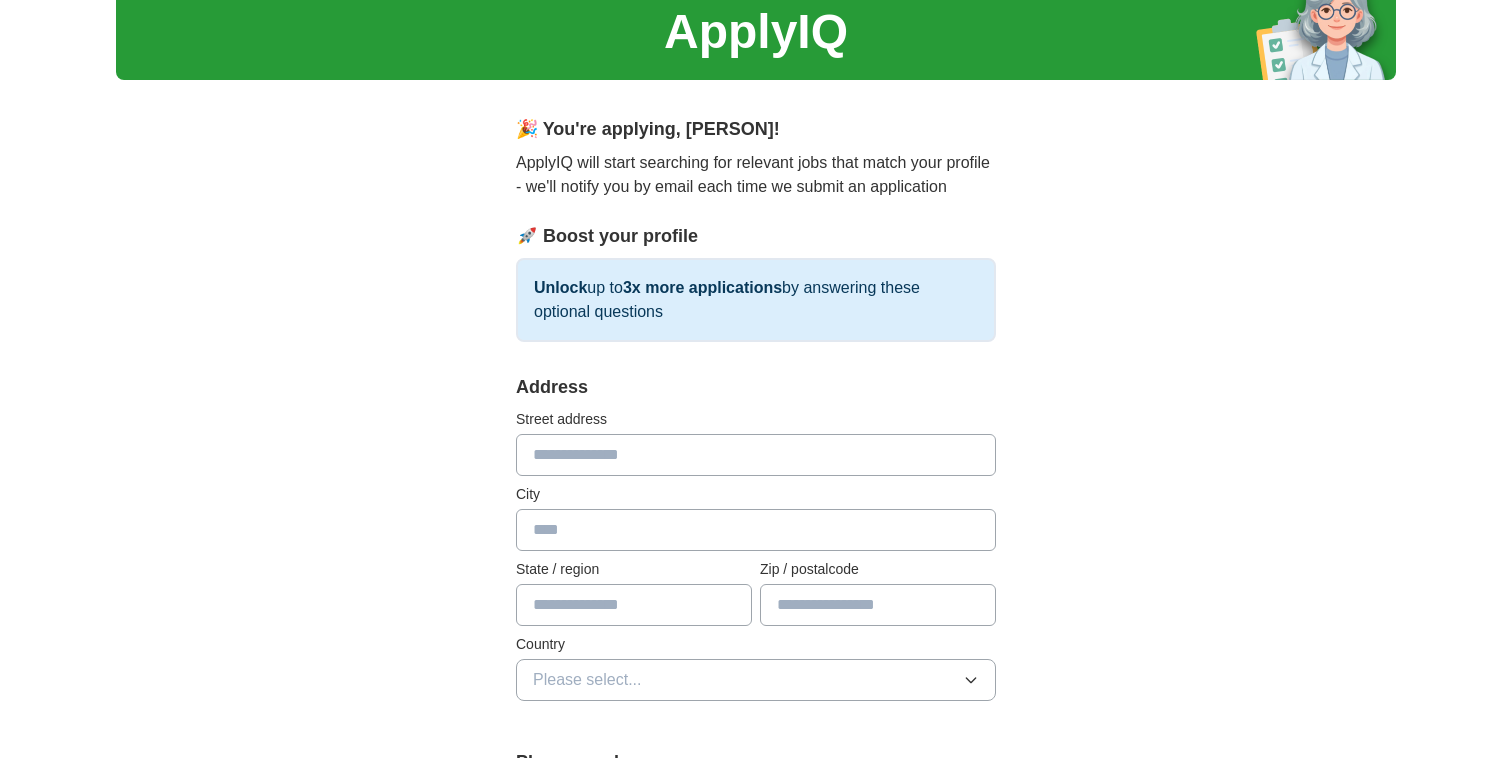 scroll, scrollTop: 87, scrollLeft: 0, axis: vertical 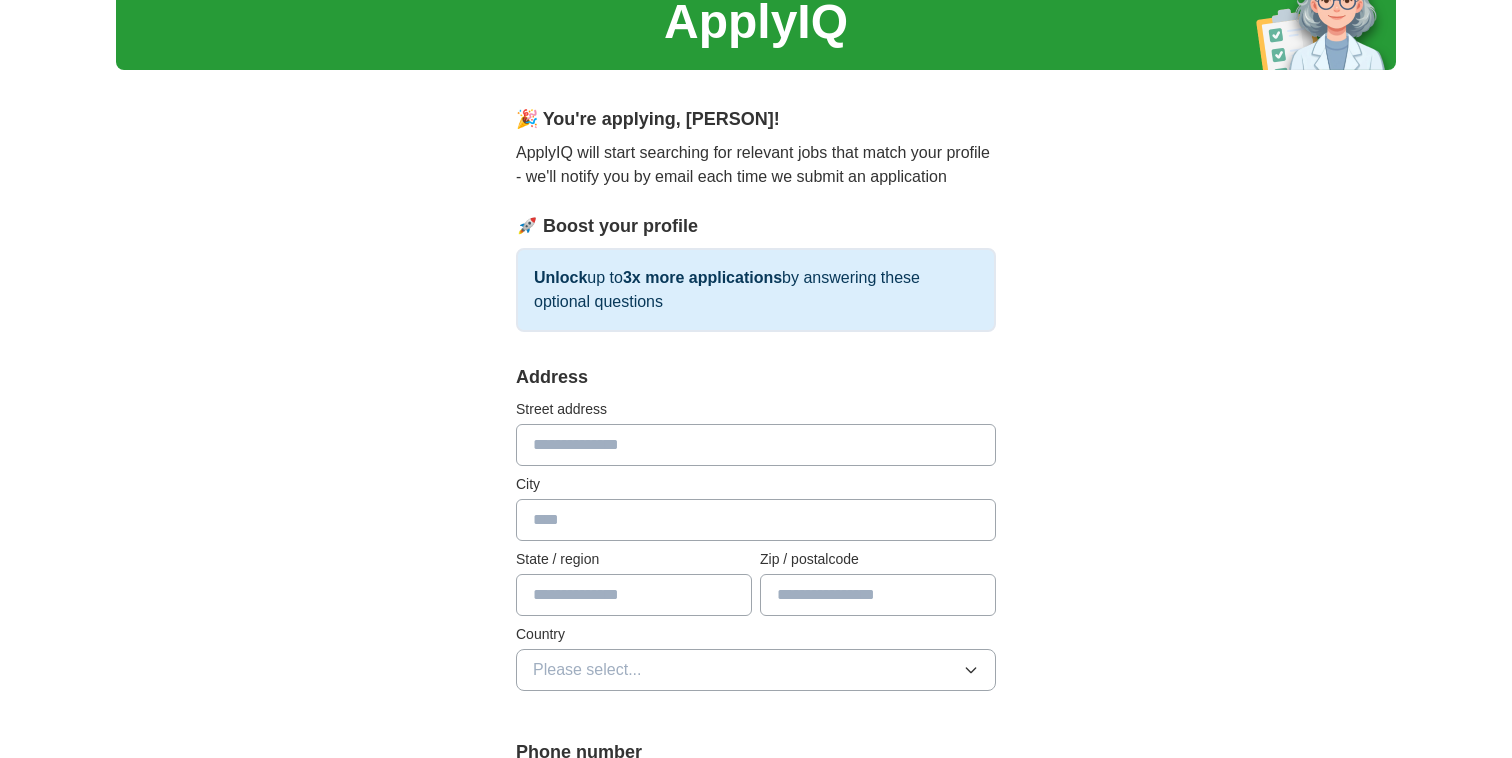 click at bounding box center [756, 445] 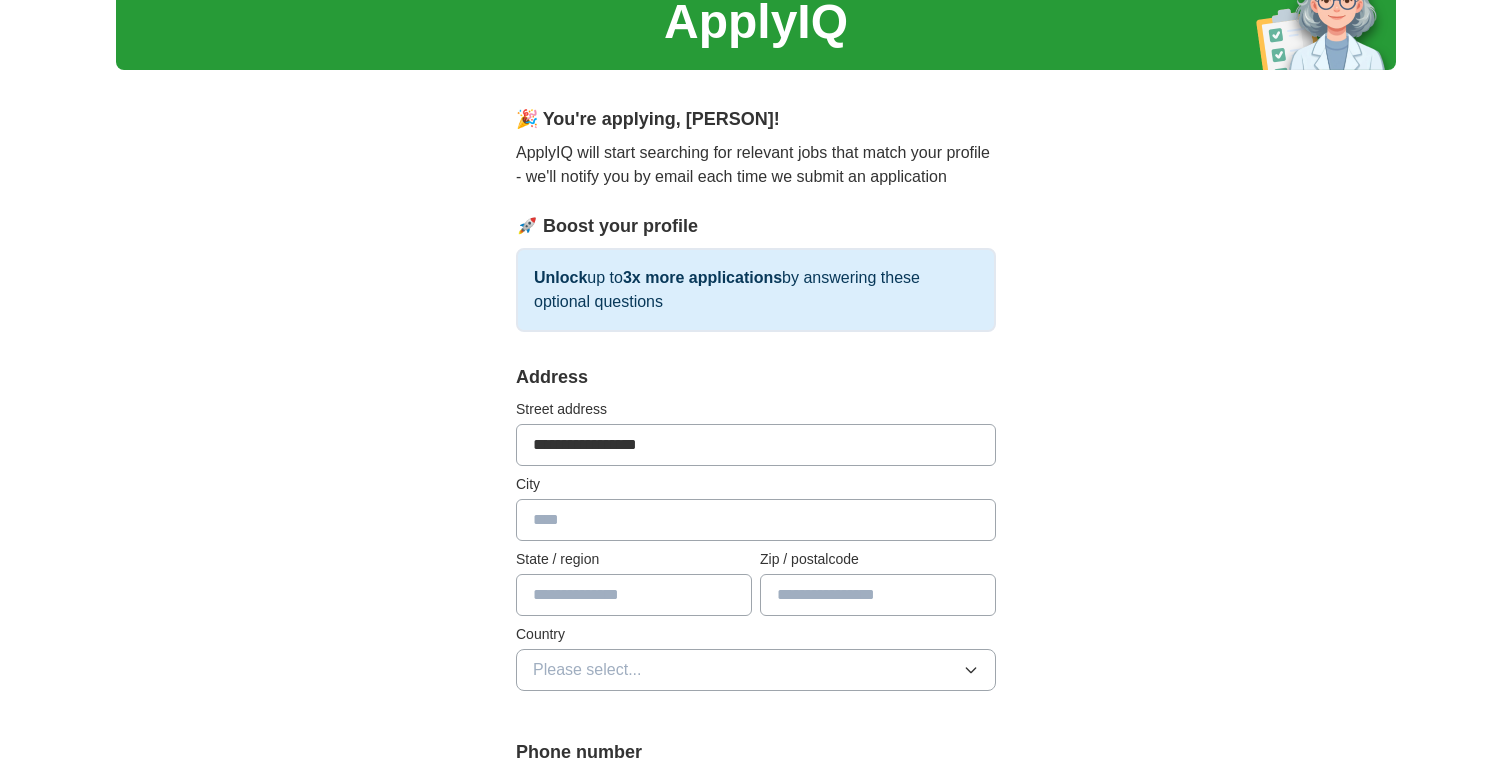 type on "********" 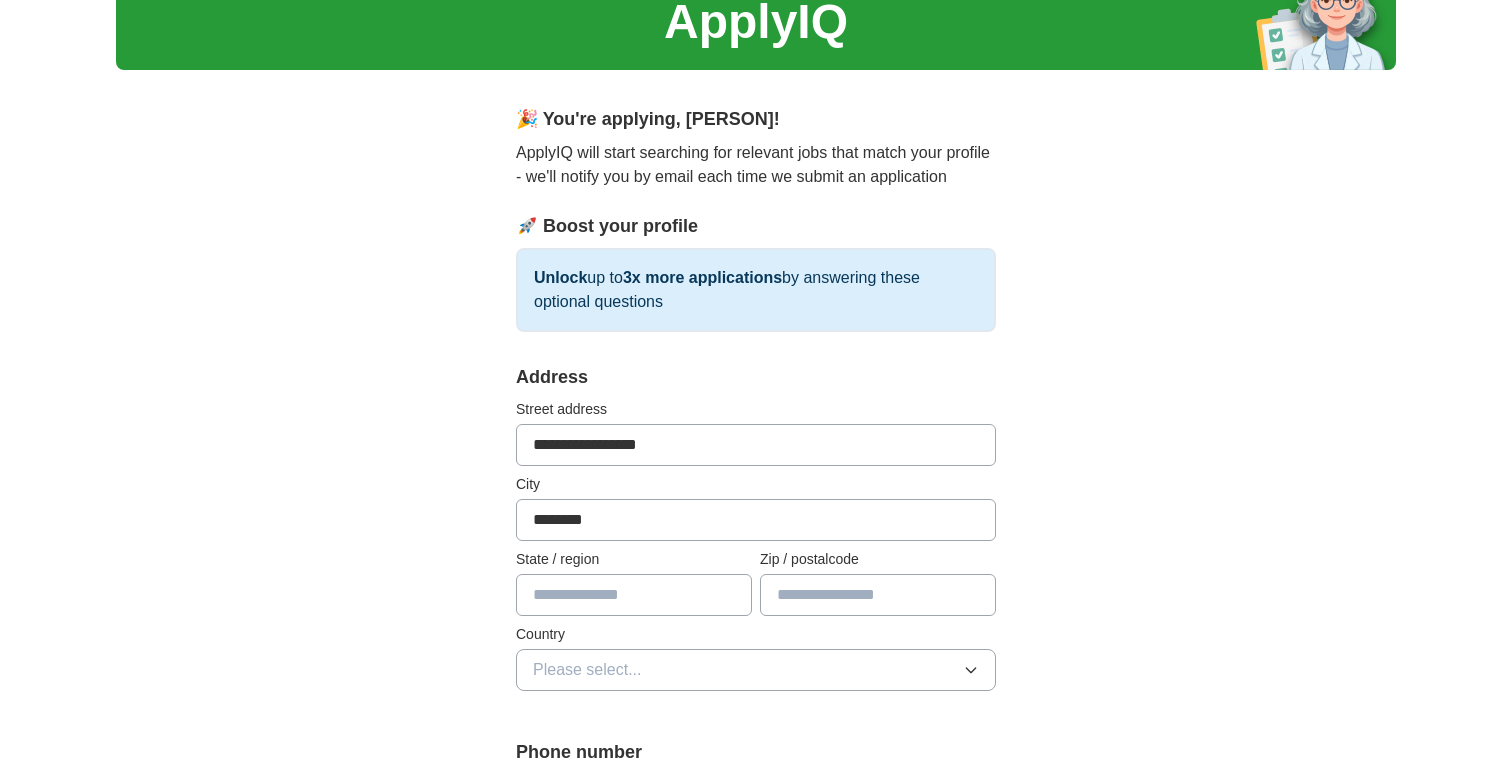 type on "**" 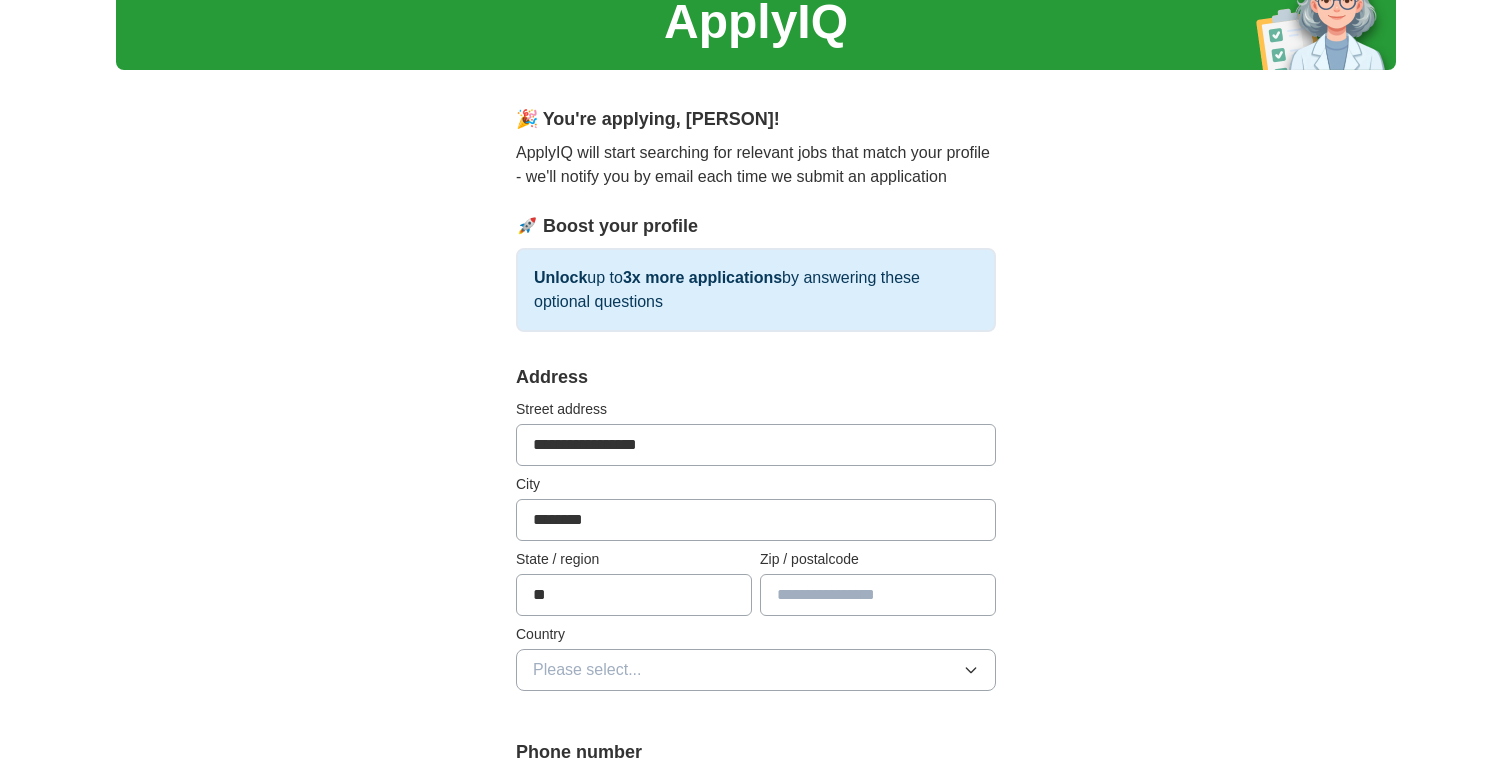 type on "*****" 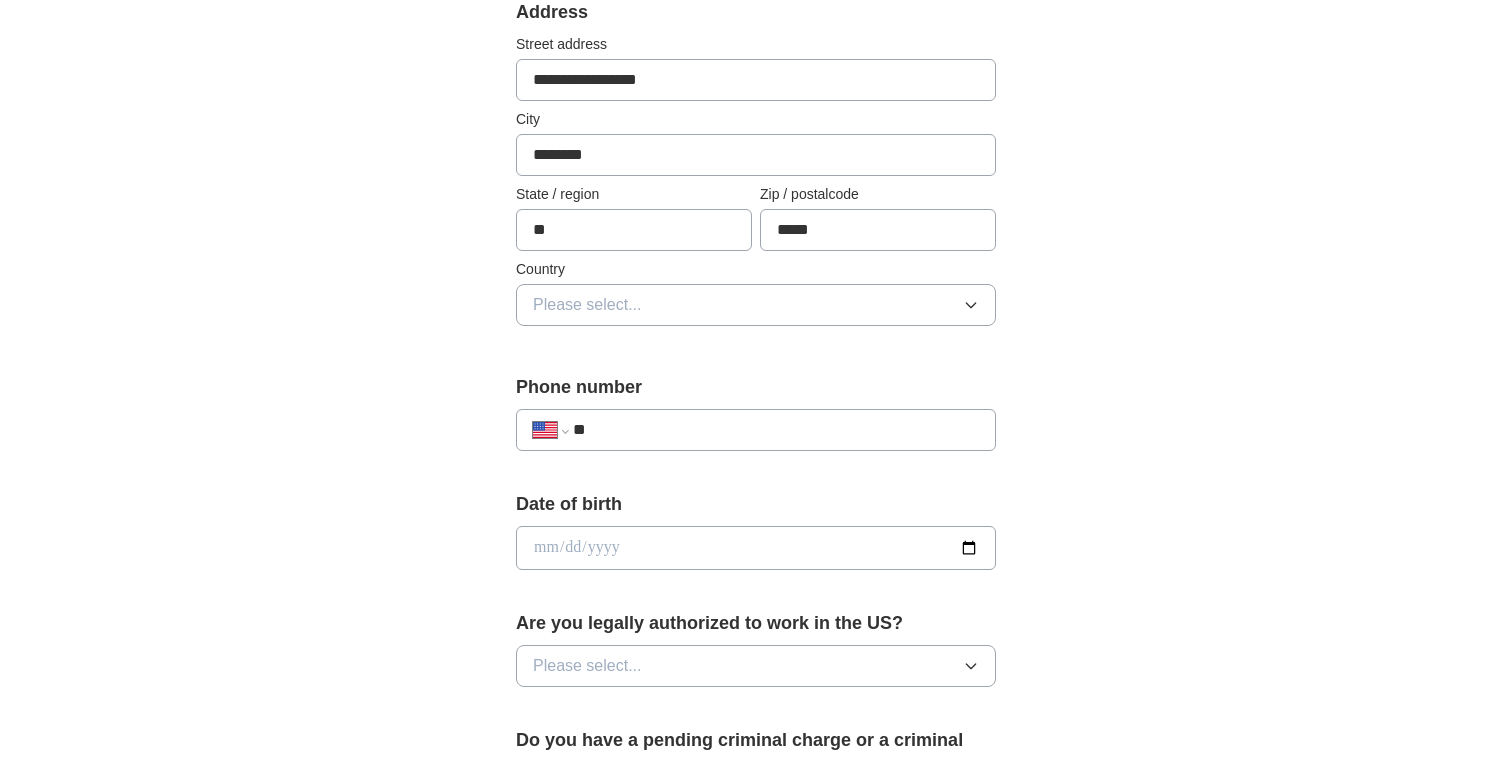 scroll, scrollTop: 457, scrollLeft: 0, axis: vertical 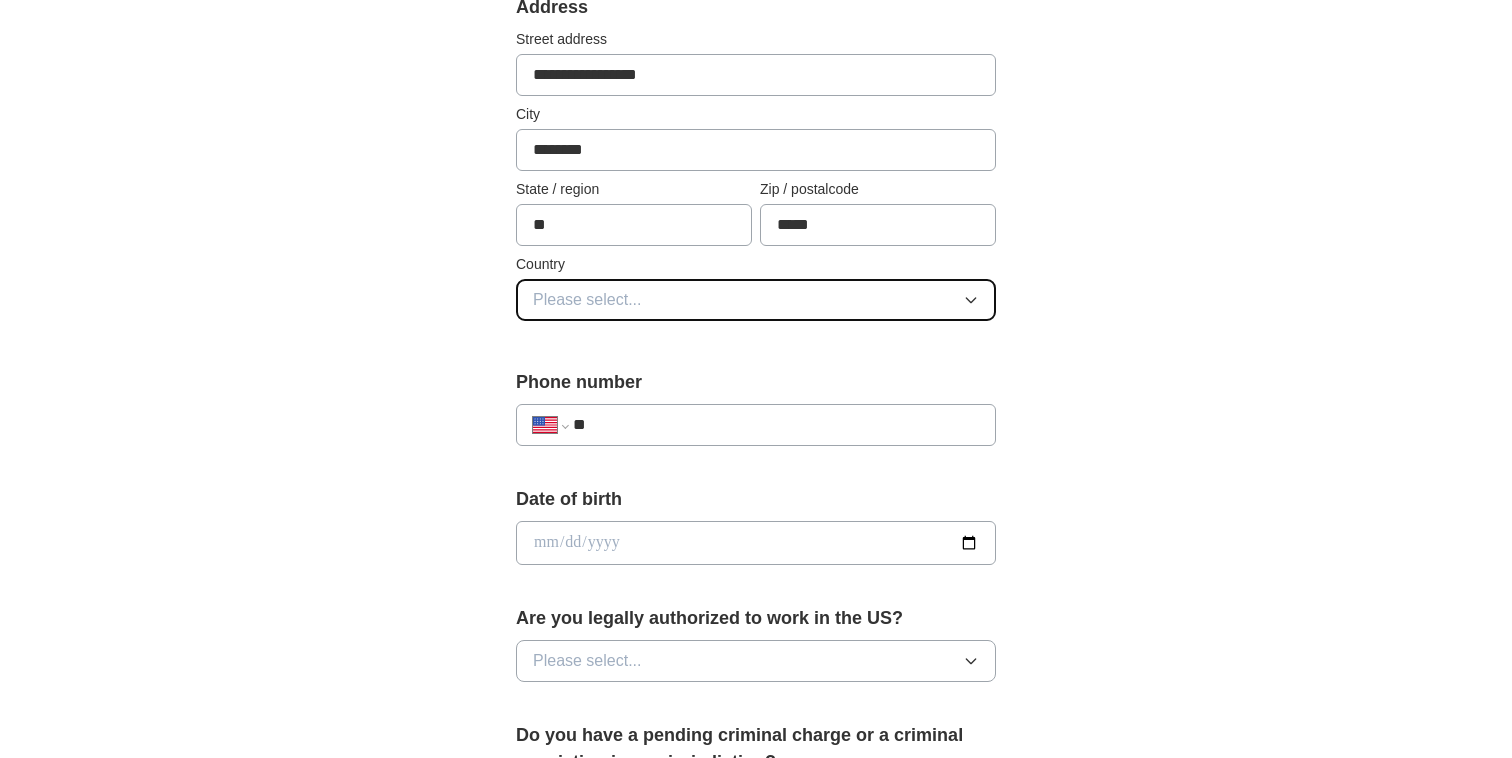 click 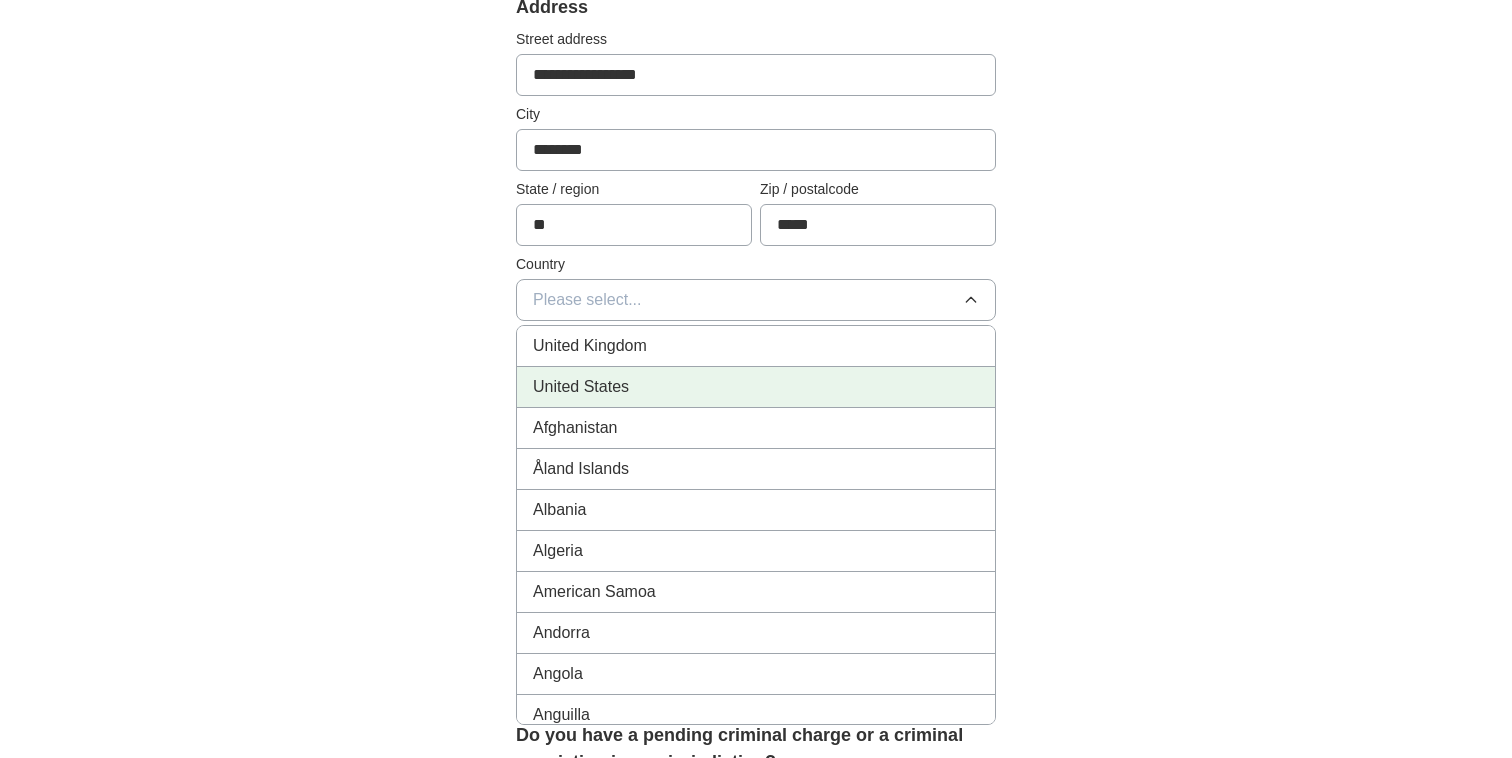 click on "United States" at bounding box center [756, 387] 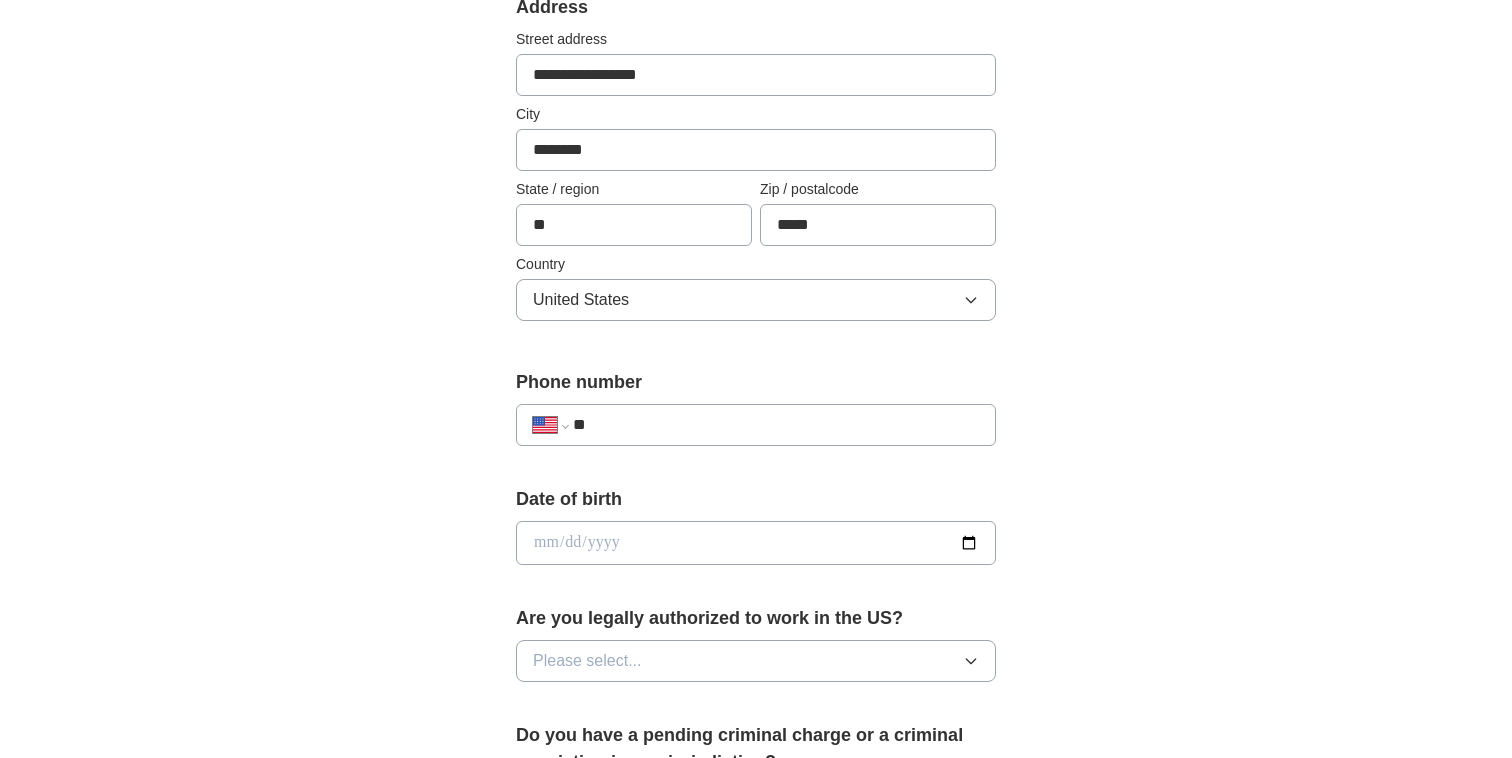 click on "**" at bounding box center (776, 425) 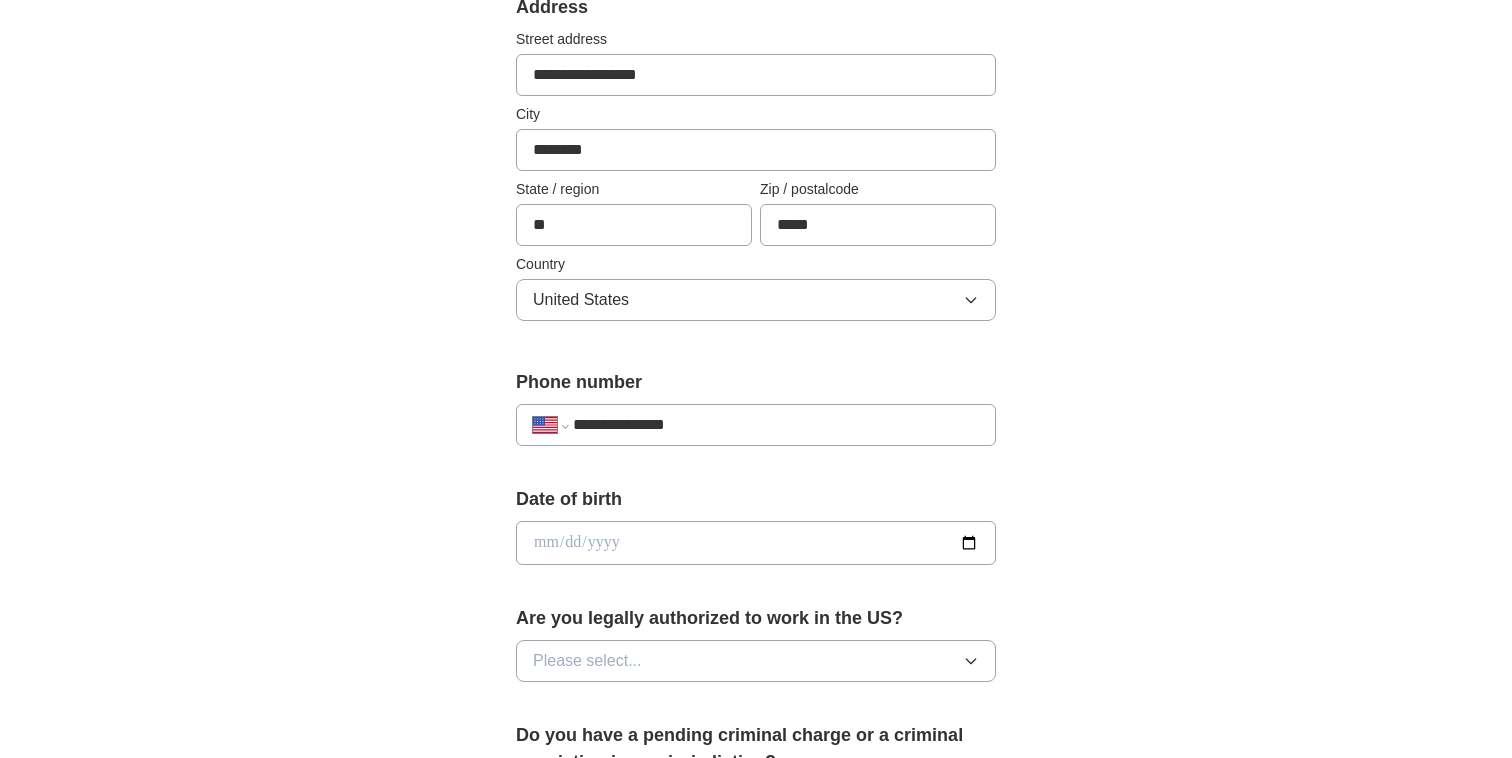 type on "**********" 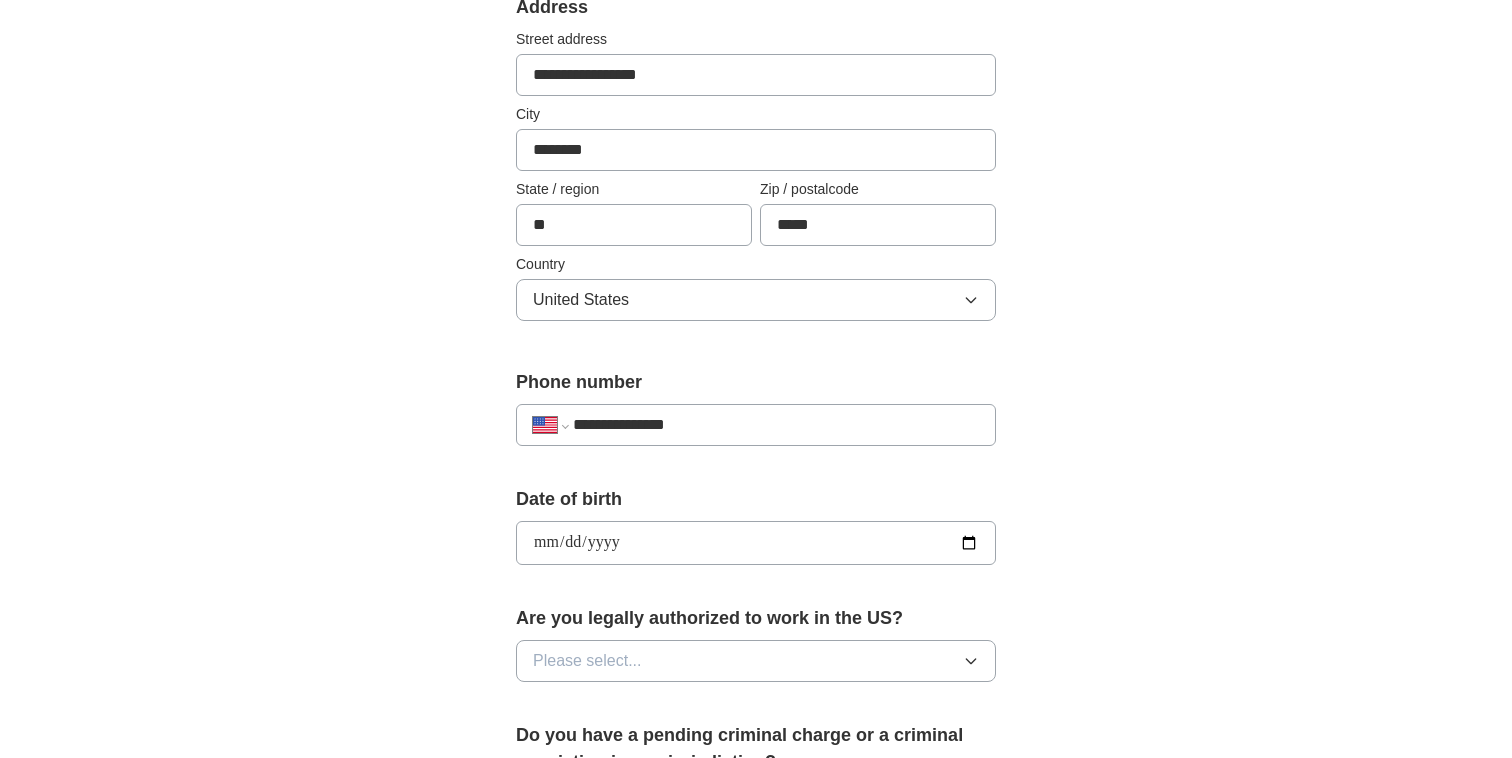 type on "**********" 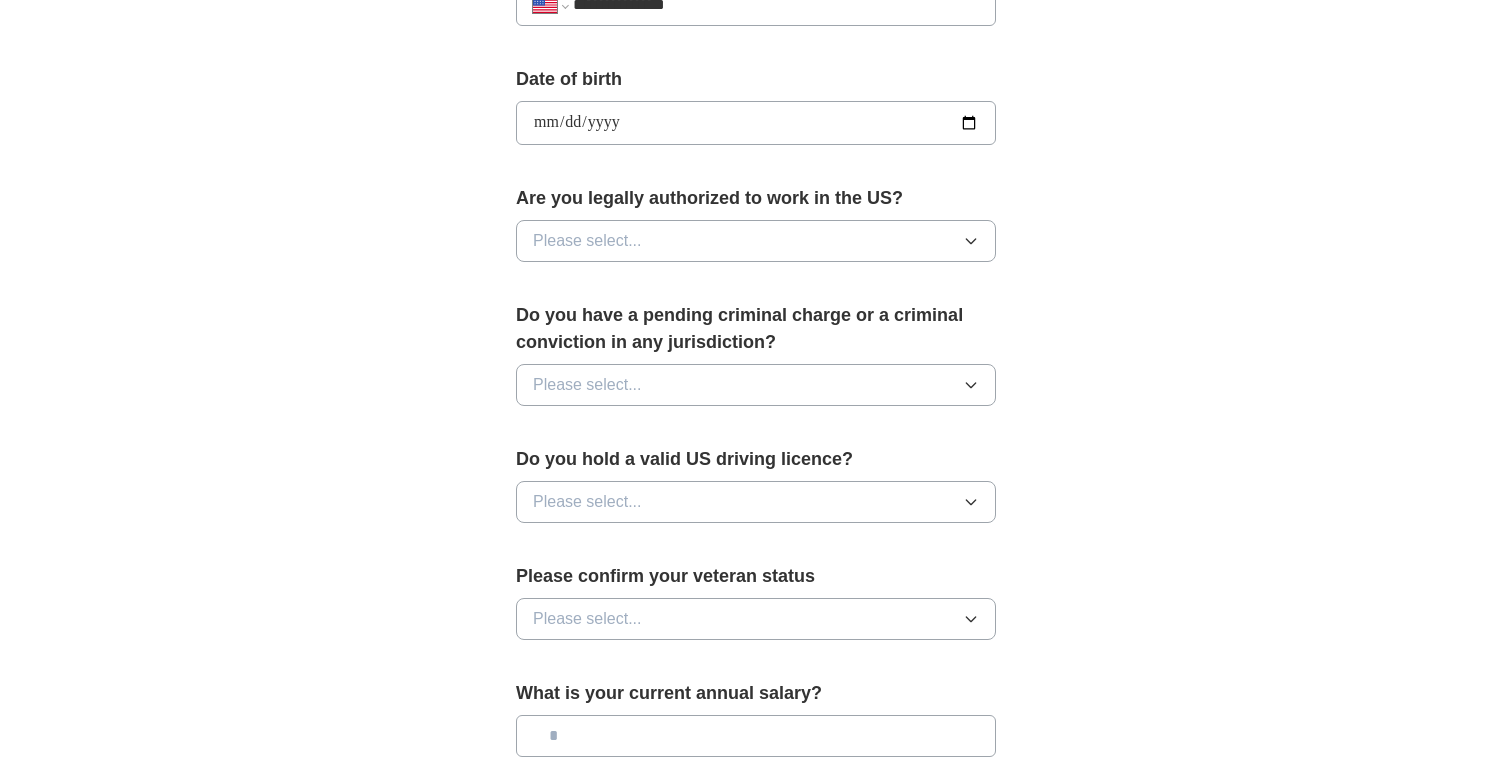 scroll, scrollTop: 913, scrollLeft: 0, axis: vertical 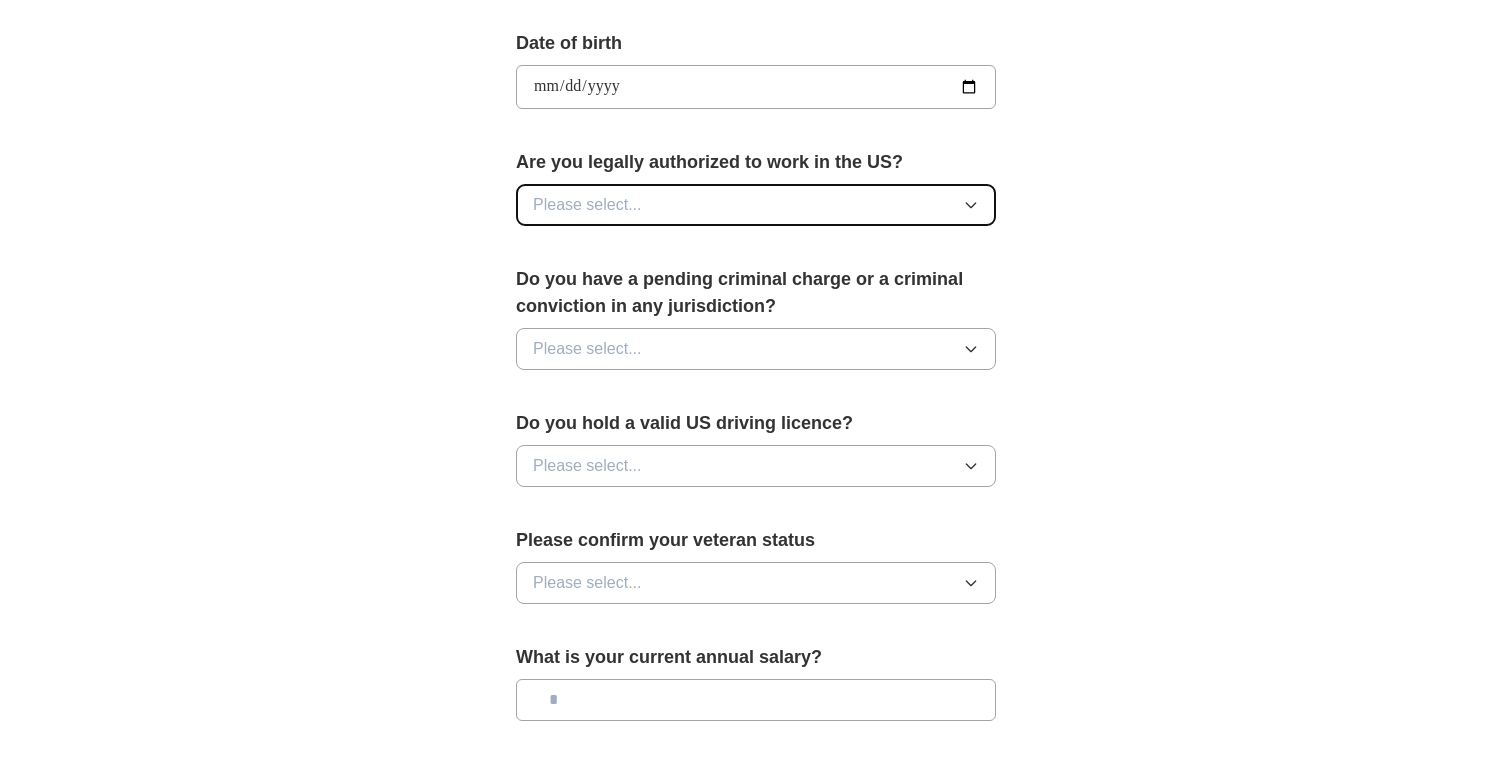 click on "Please select..." at bounding box center (756, 205) 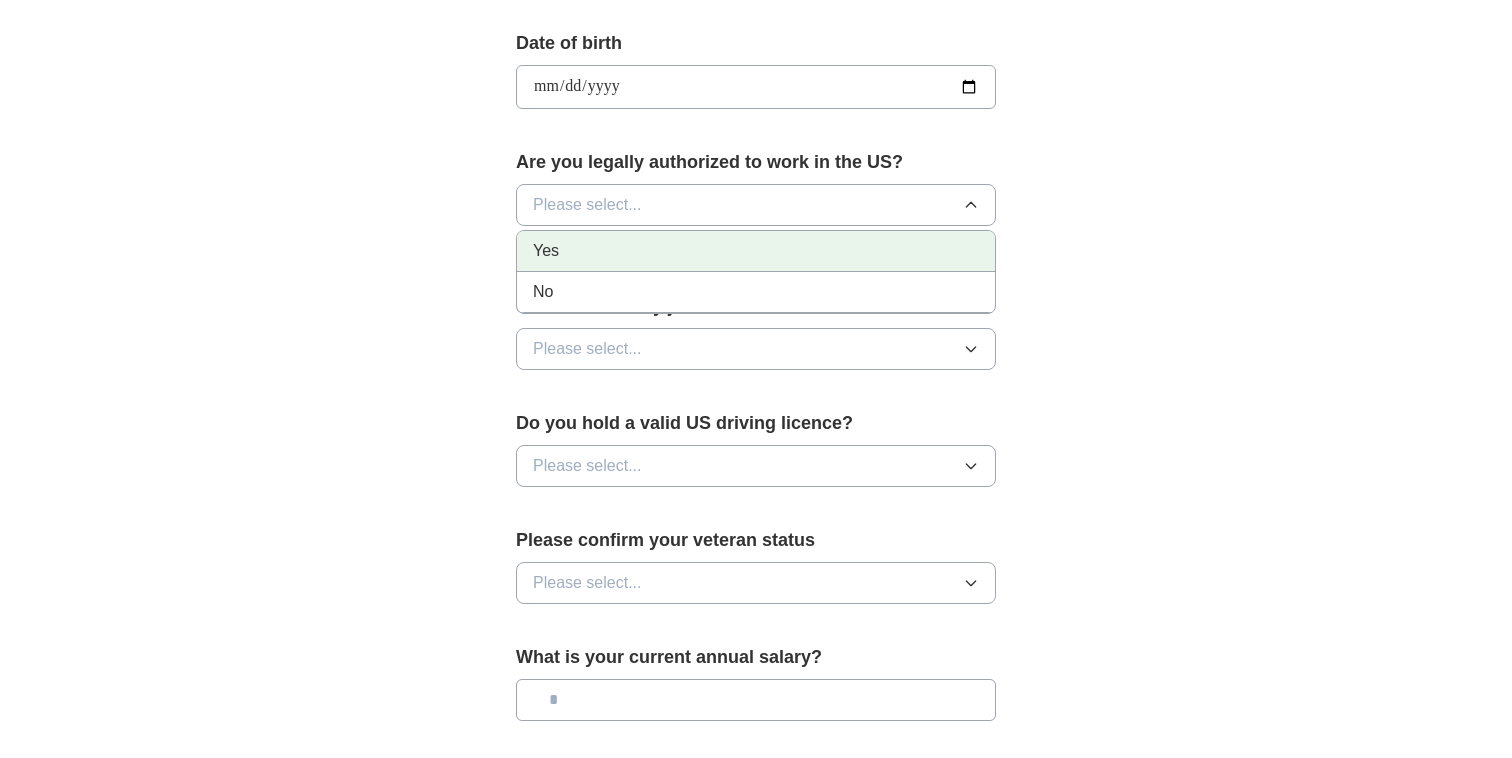 click on "Yes" at bounding box center (756, 251) 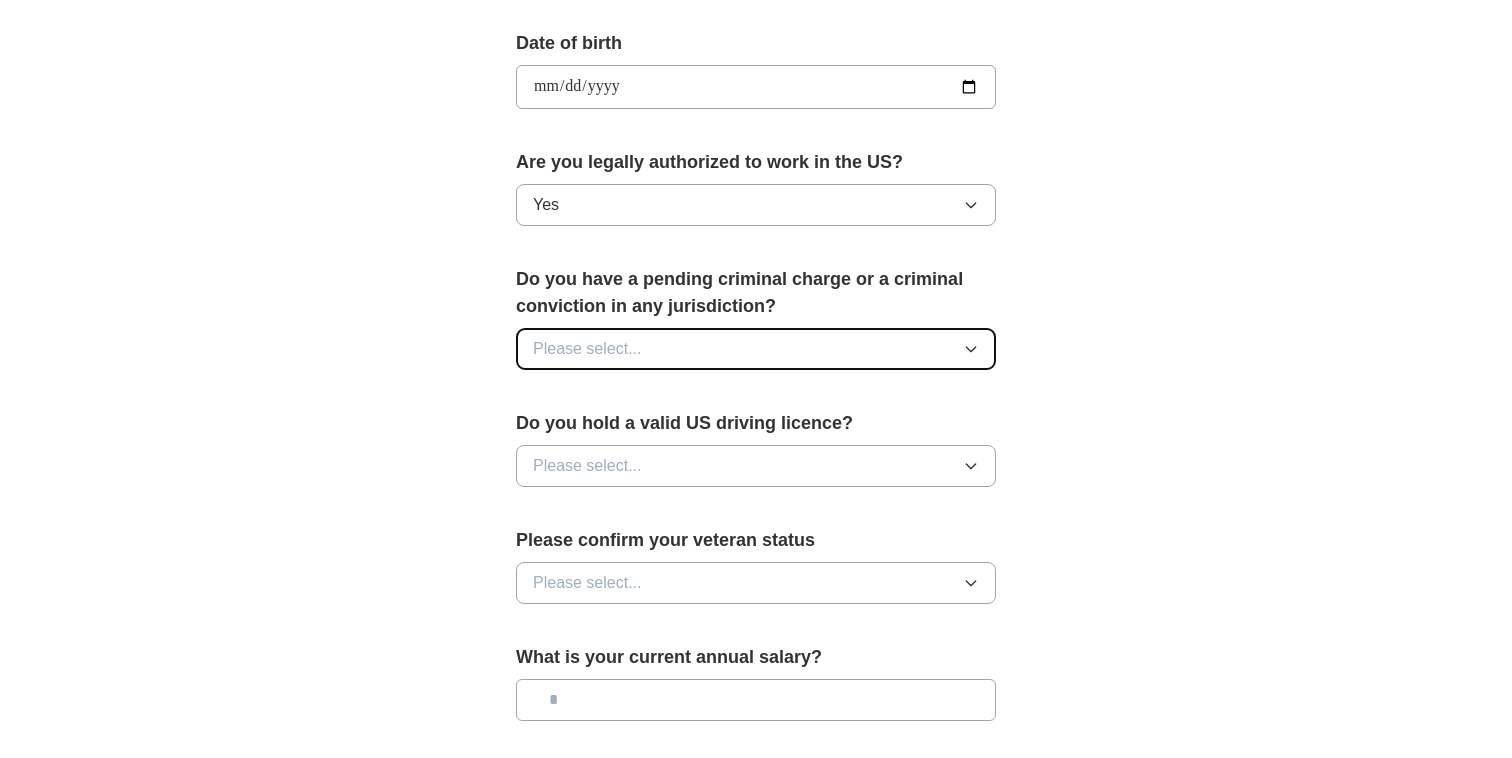 click on "Please select..." at bounding box center [756, 349] 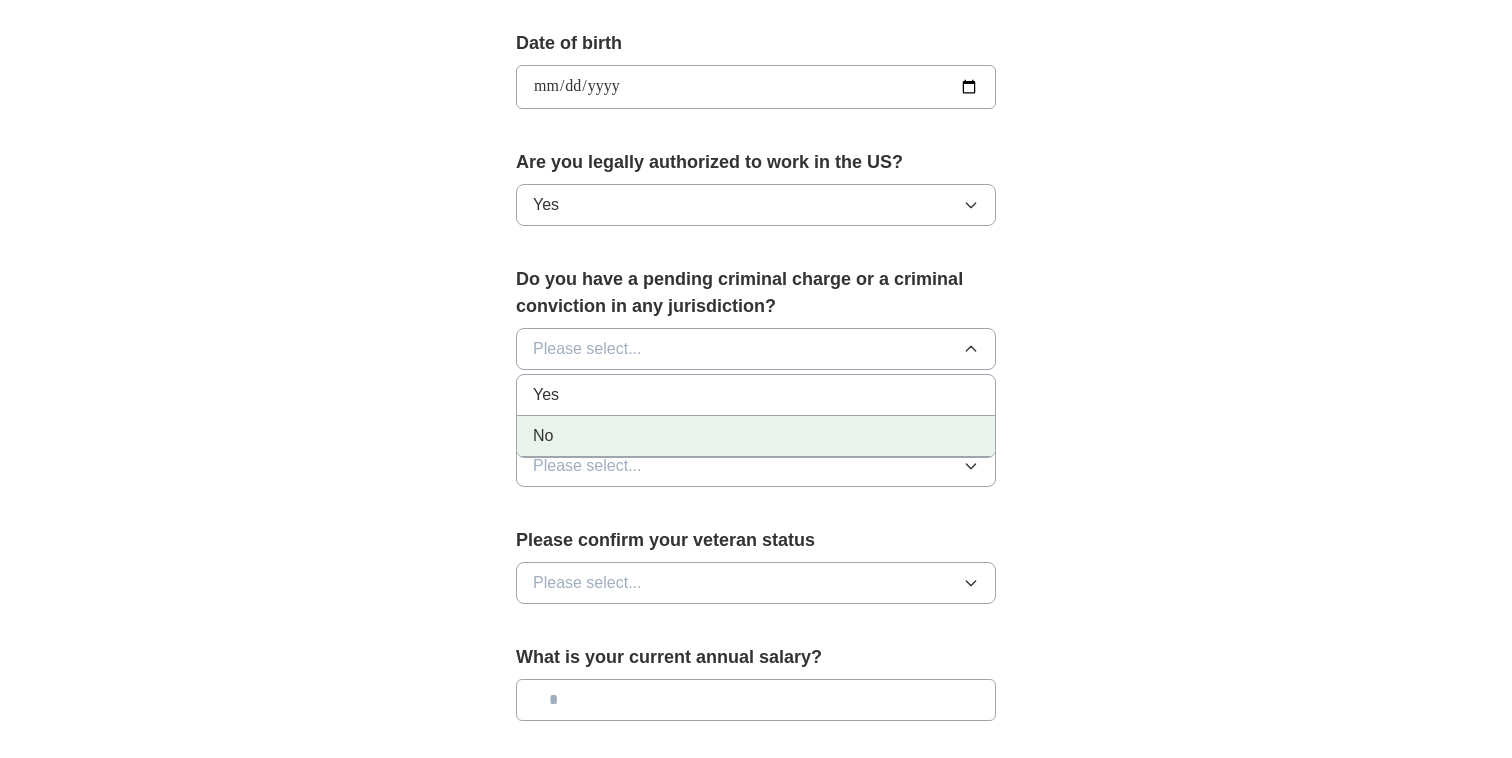click on "No" at bounding box center [756, 436] 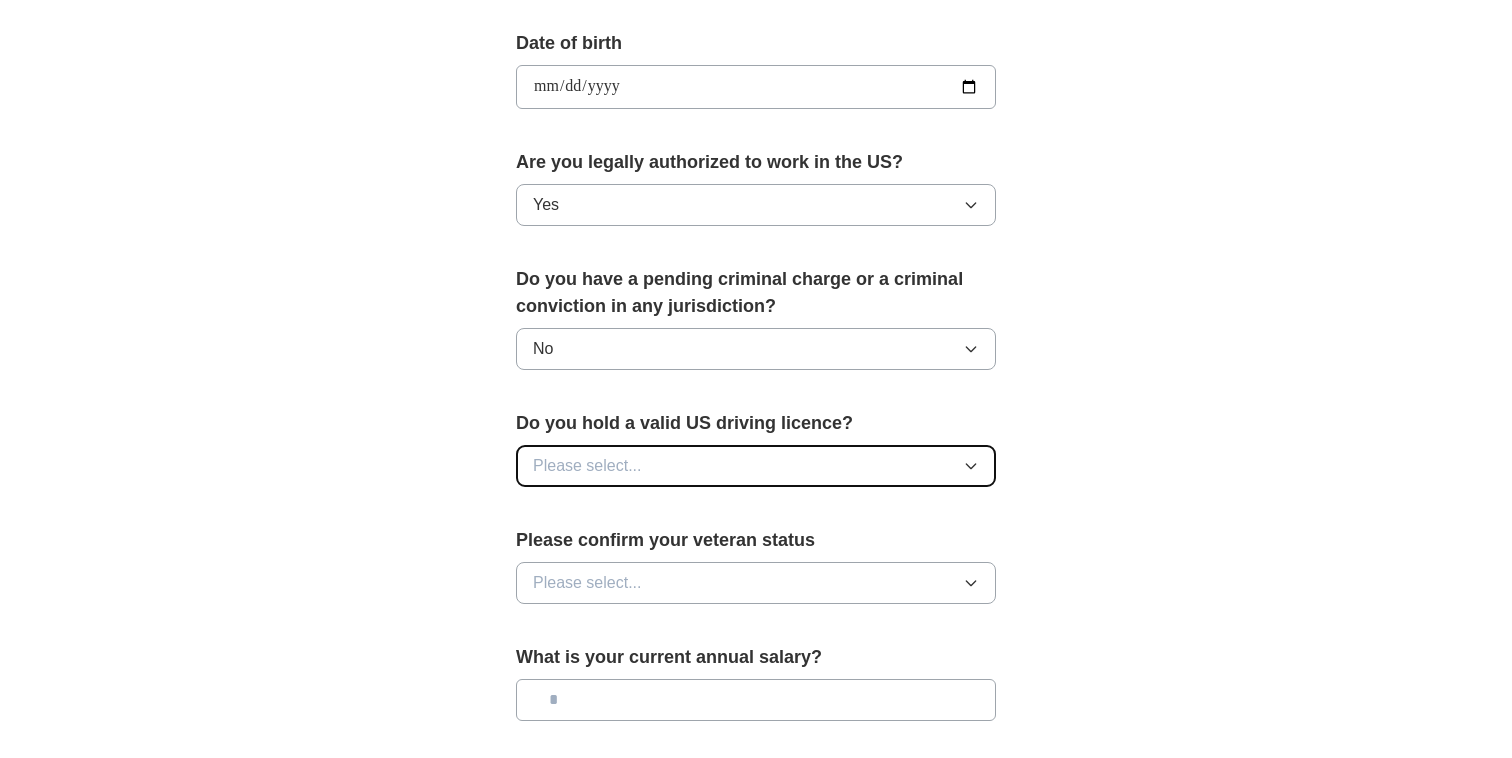 click on "Please select..." at bounding box center (756, 466) 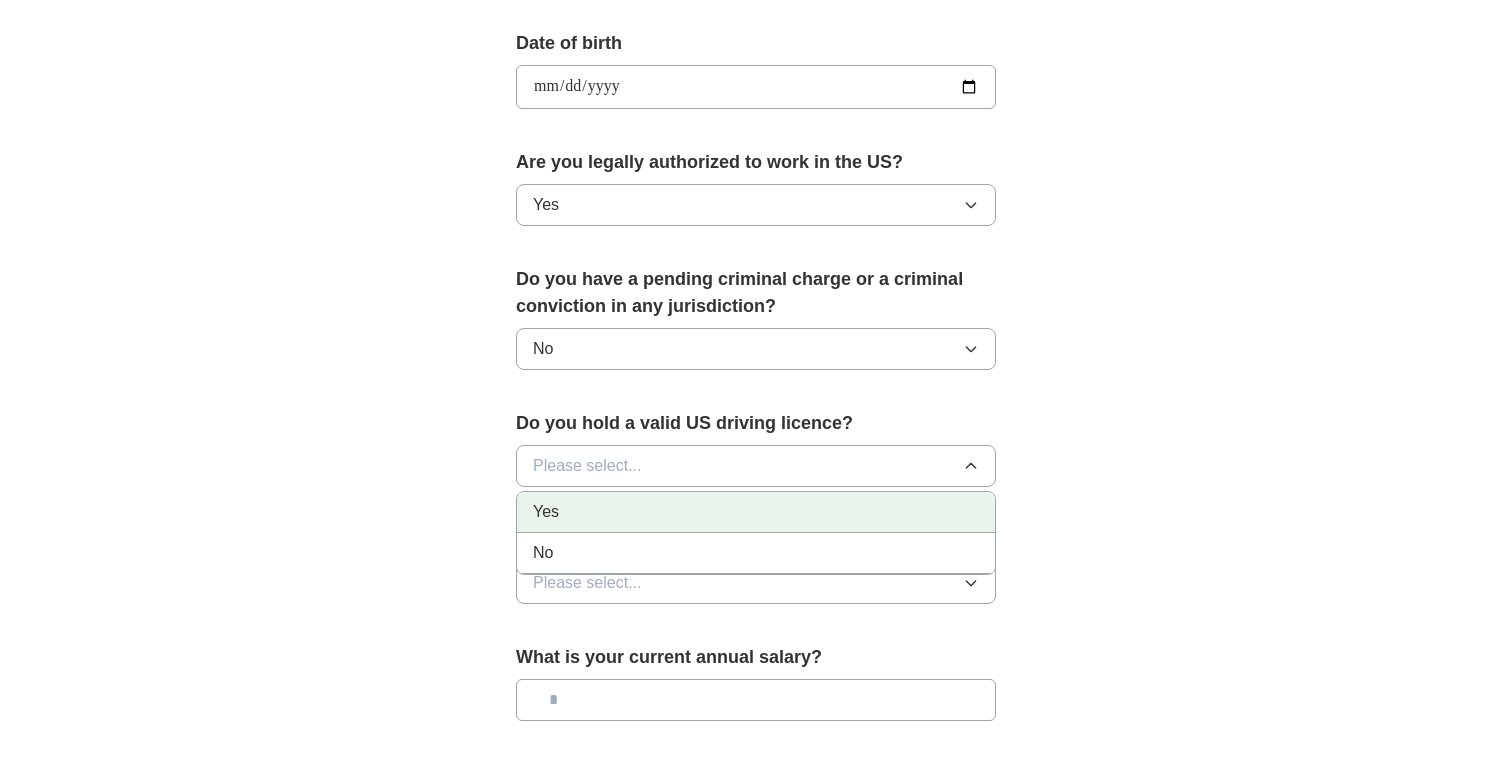 click on "Yes" at bounding box center (756, 512) 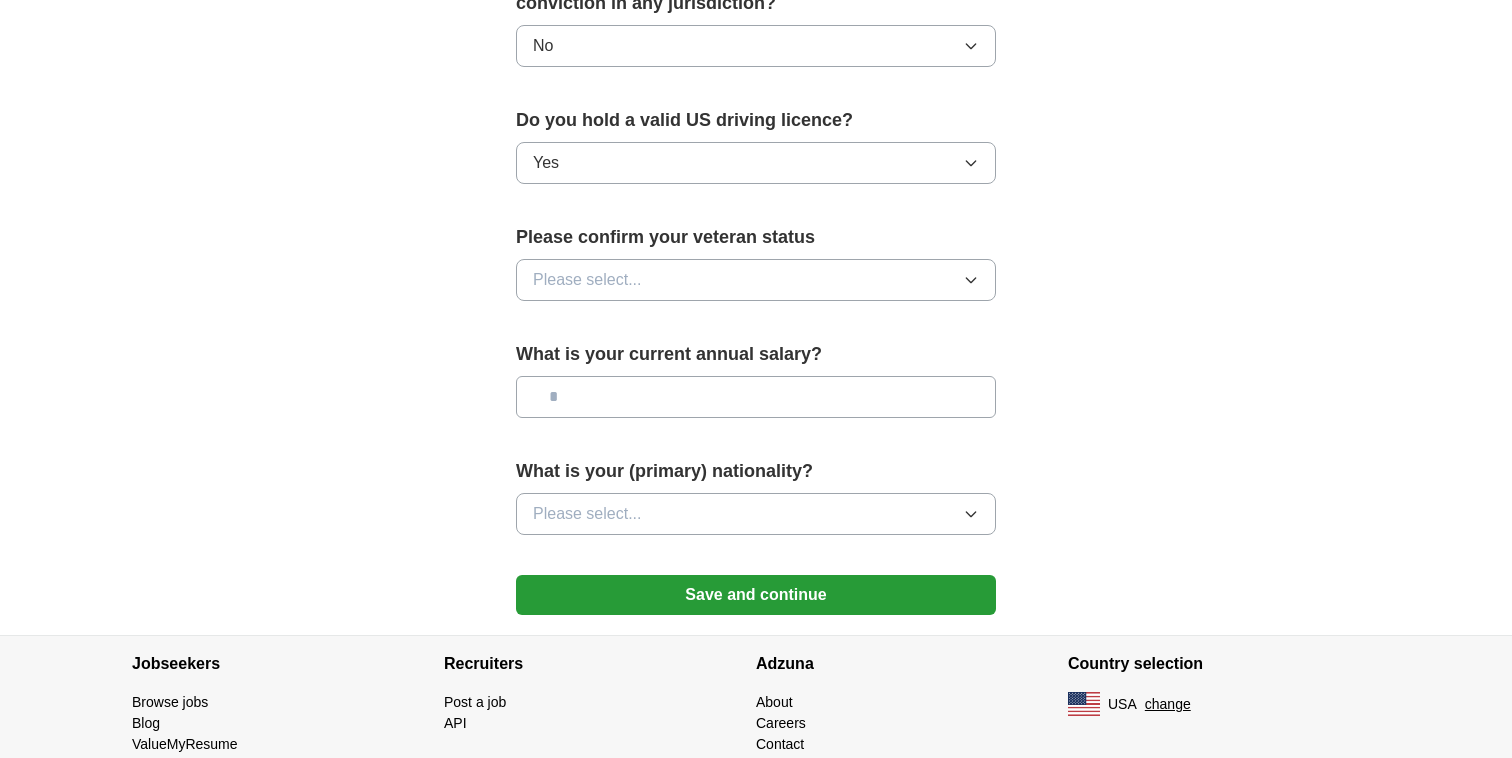 scroll, scrollTop: 1222, scrollLeft: 0, axis: vertical 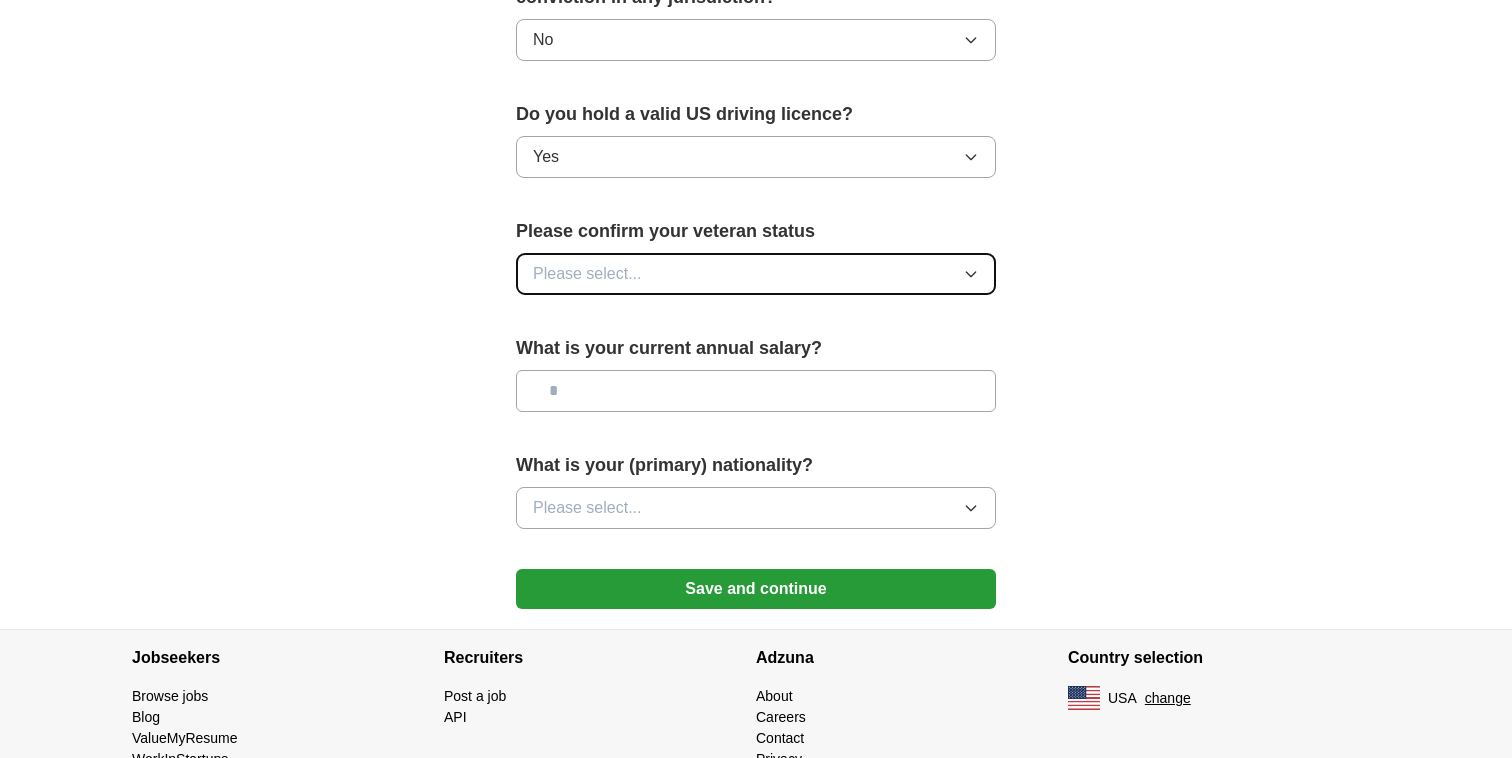 click on "Please select..." at bounding box center (756, 274) 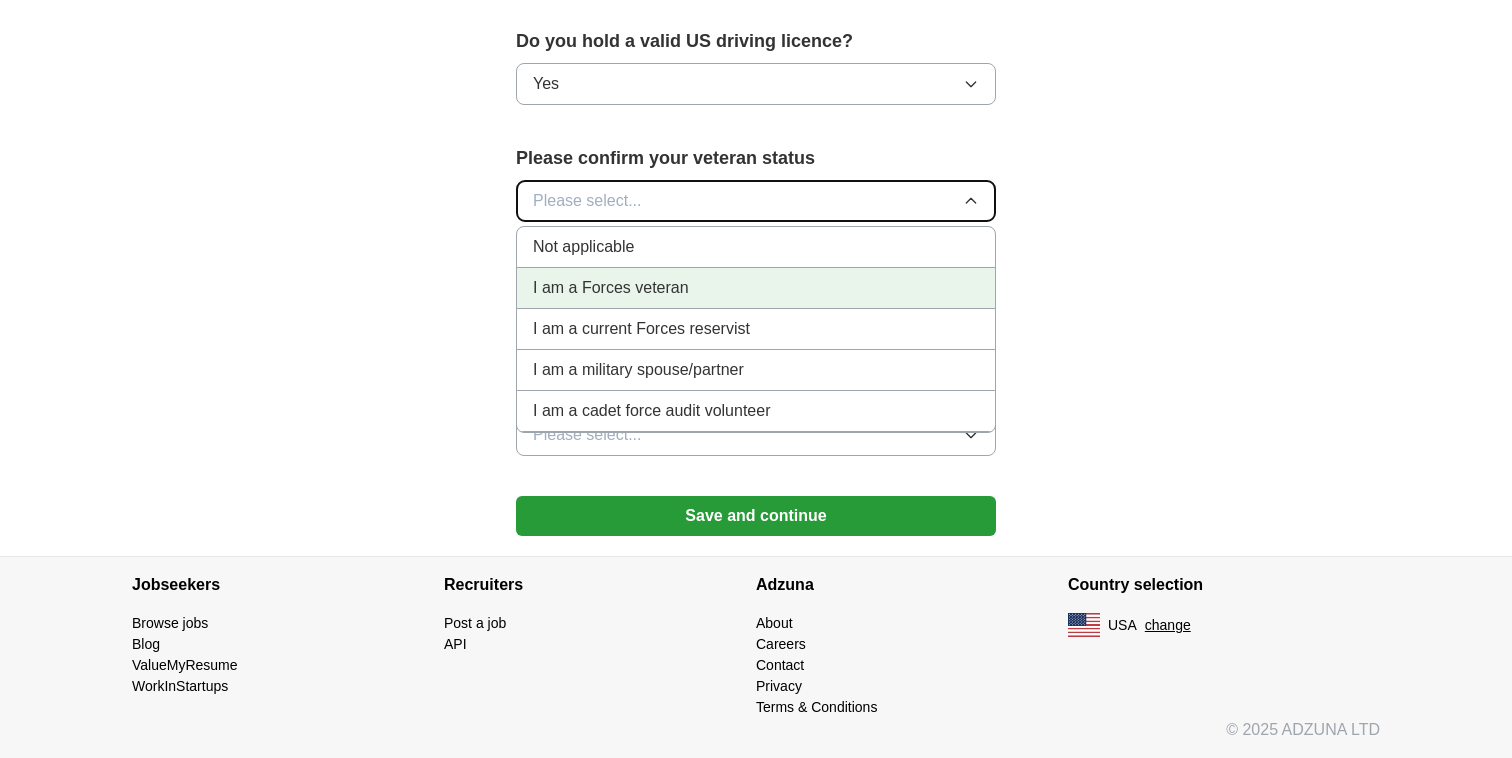 scroll, scrollTop: 1322, scrollLeft: 0, axis: vertical 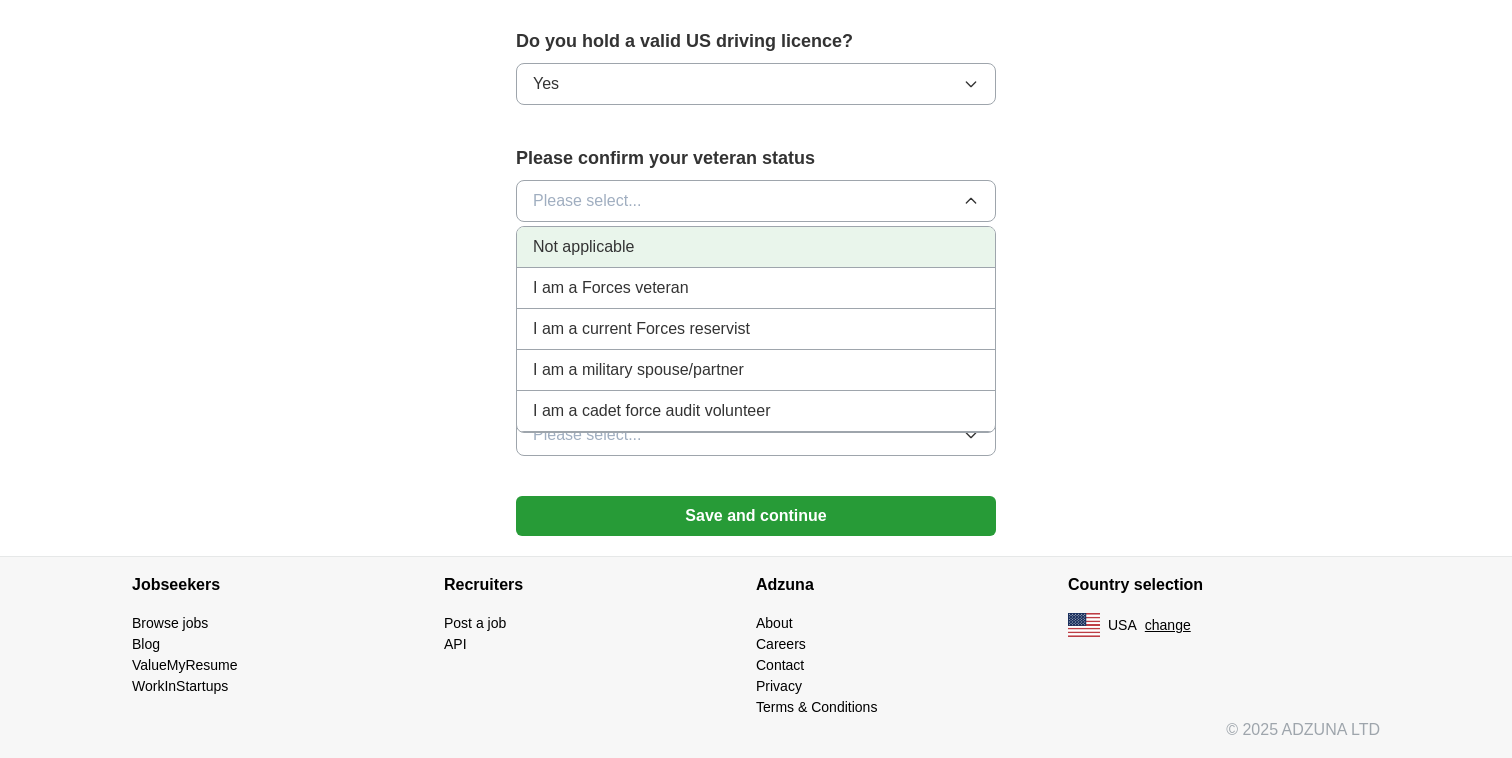 click on "Not applicable" at bounding box center (756, 247) 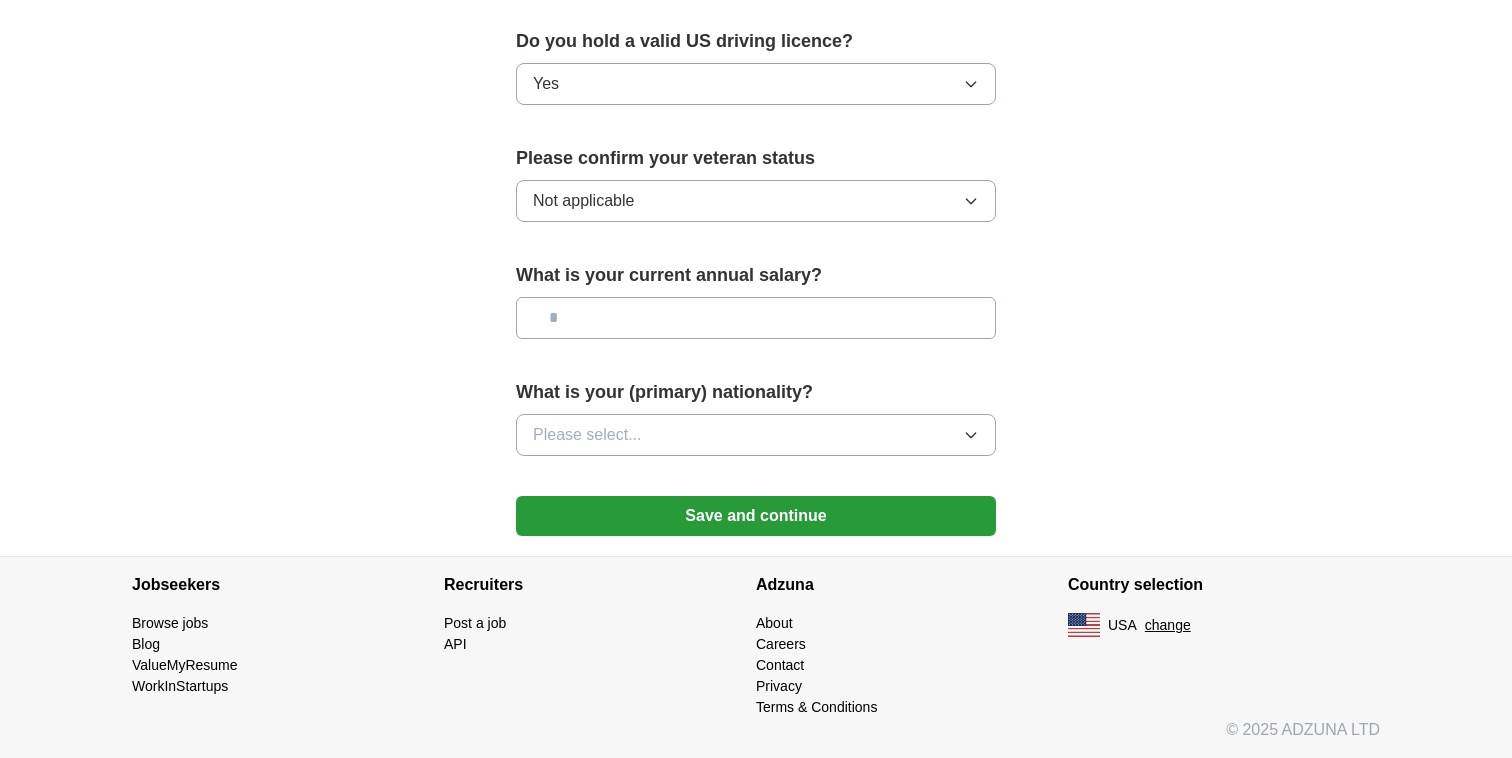click at bounding box center [756, 318] 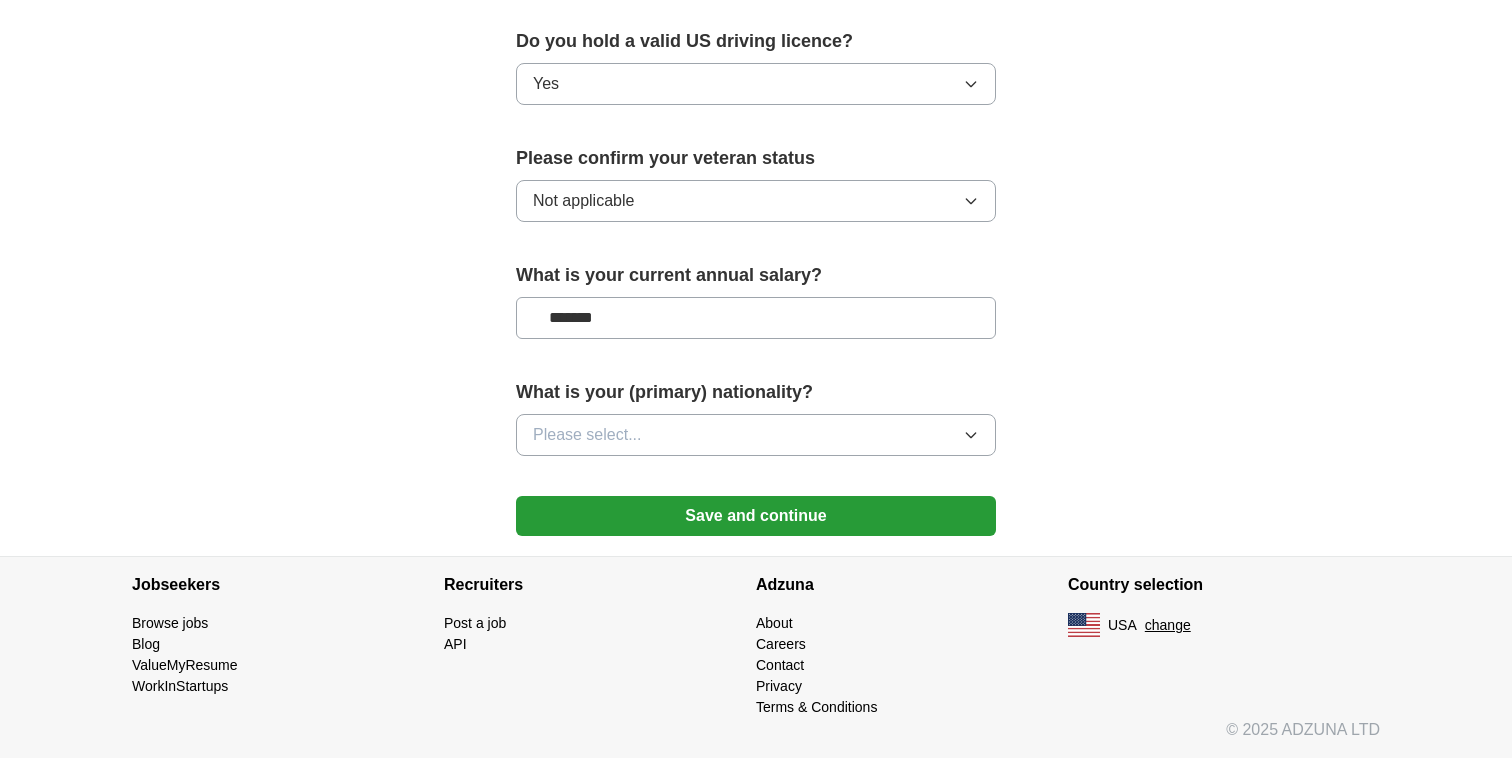type on "*******" 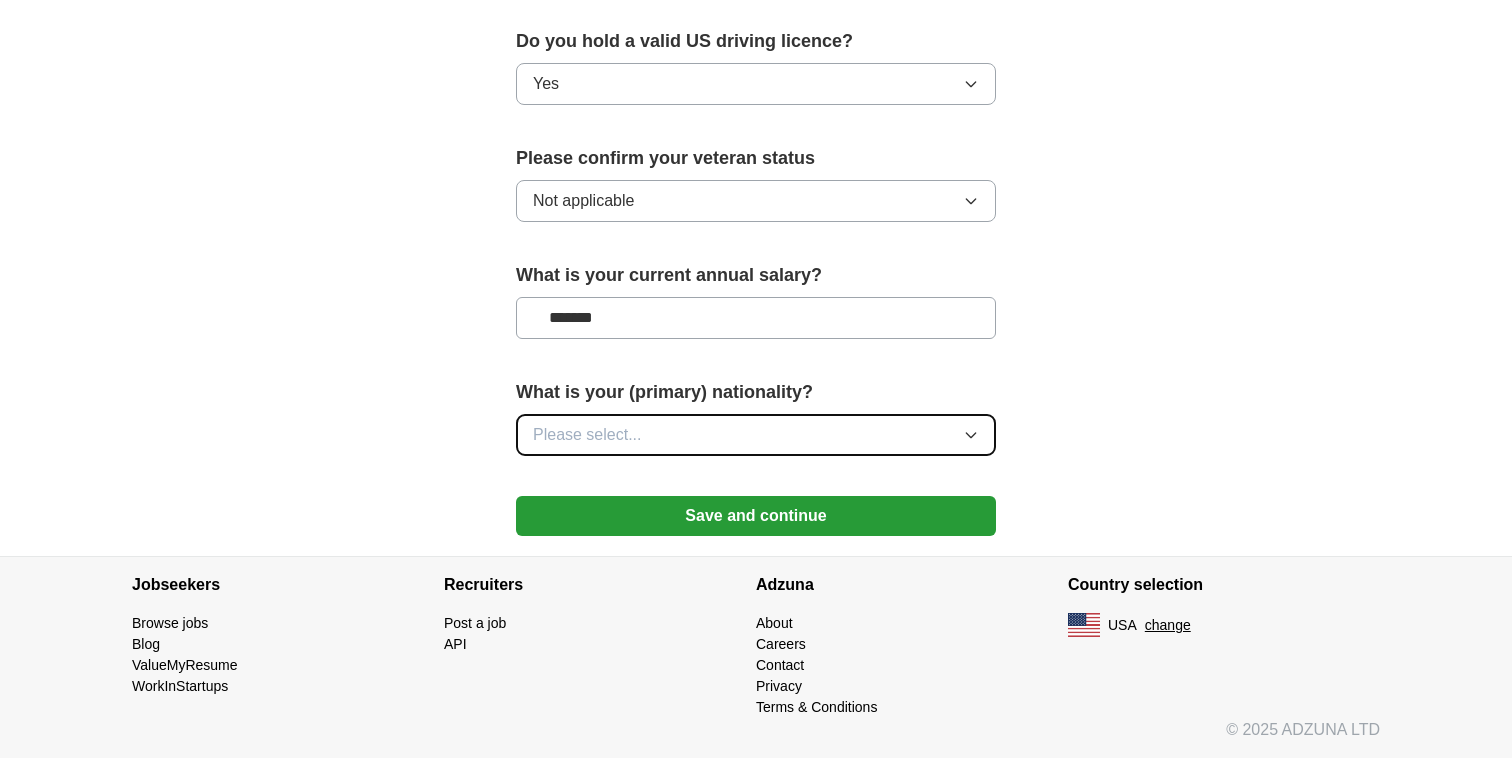 click 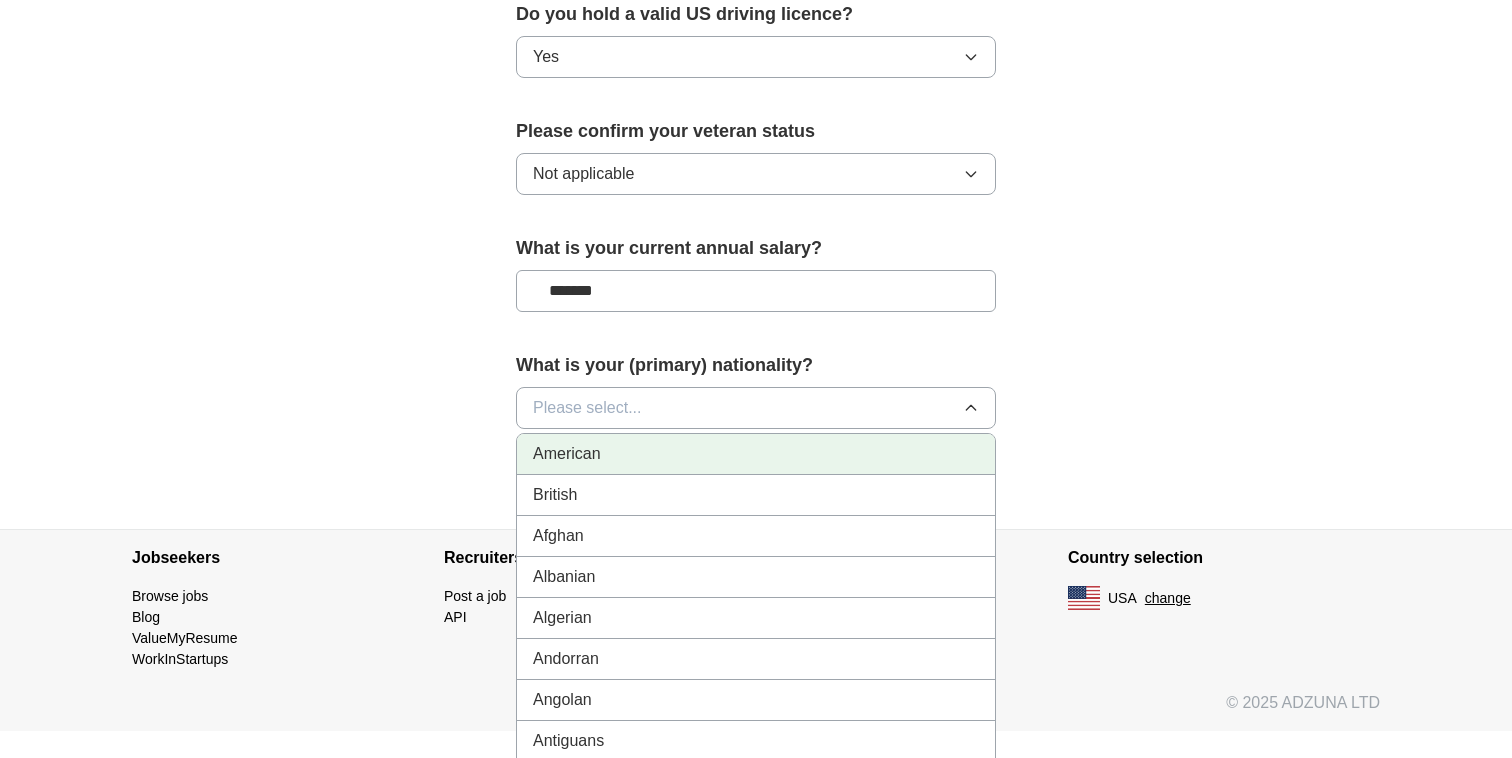click on "American" at bounding box center [756, 454] 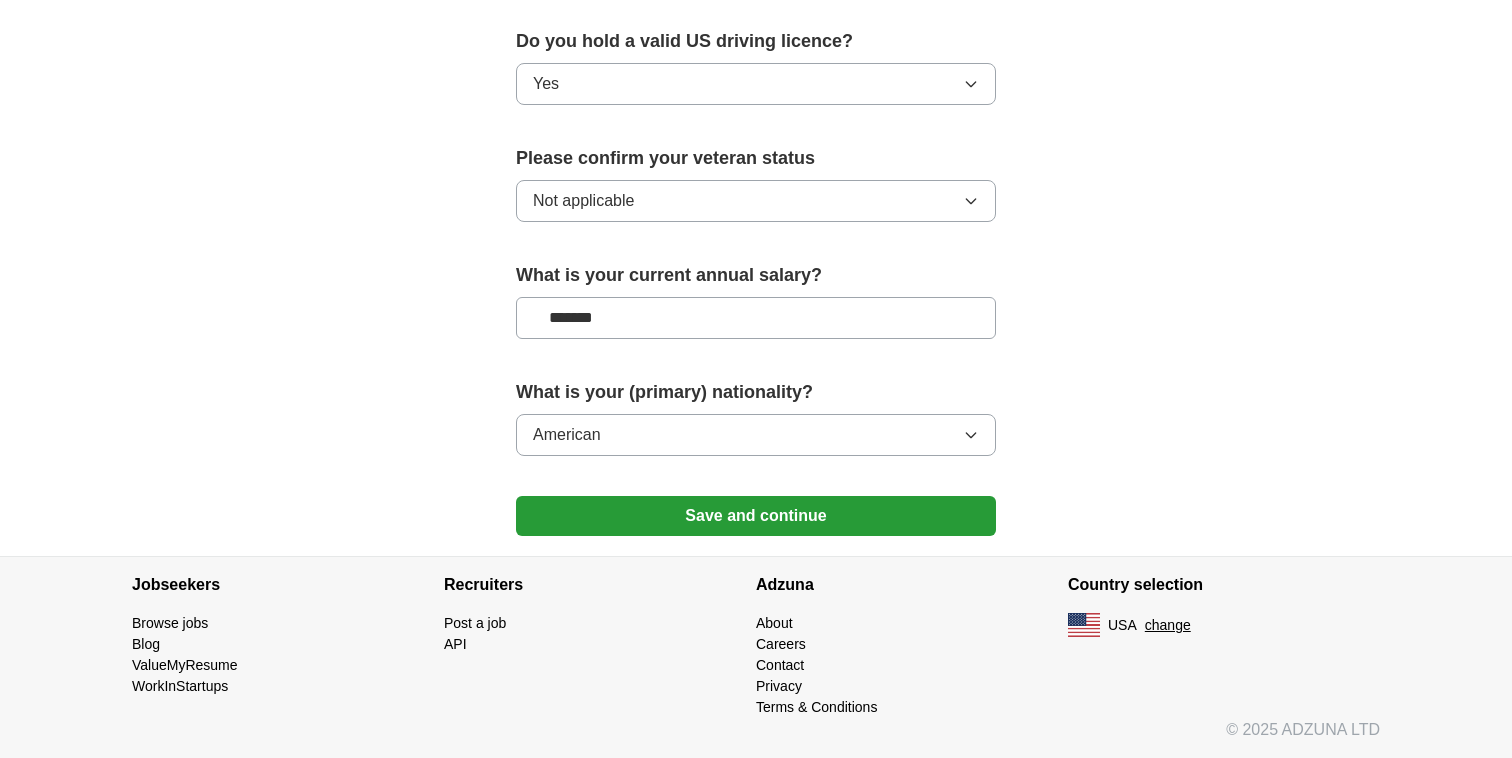 scroll, scrollTop: 1444, scrollLeft: 0, axis: vertical 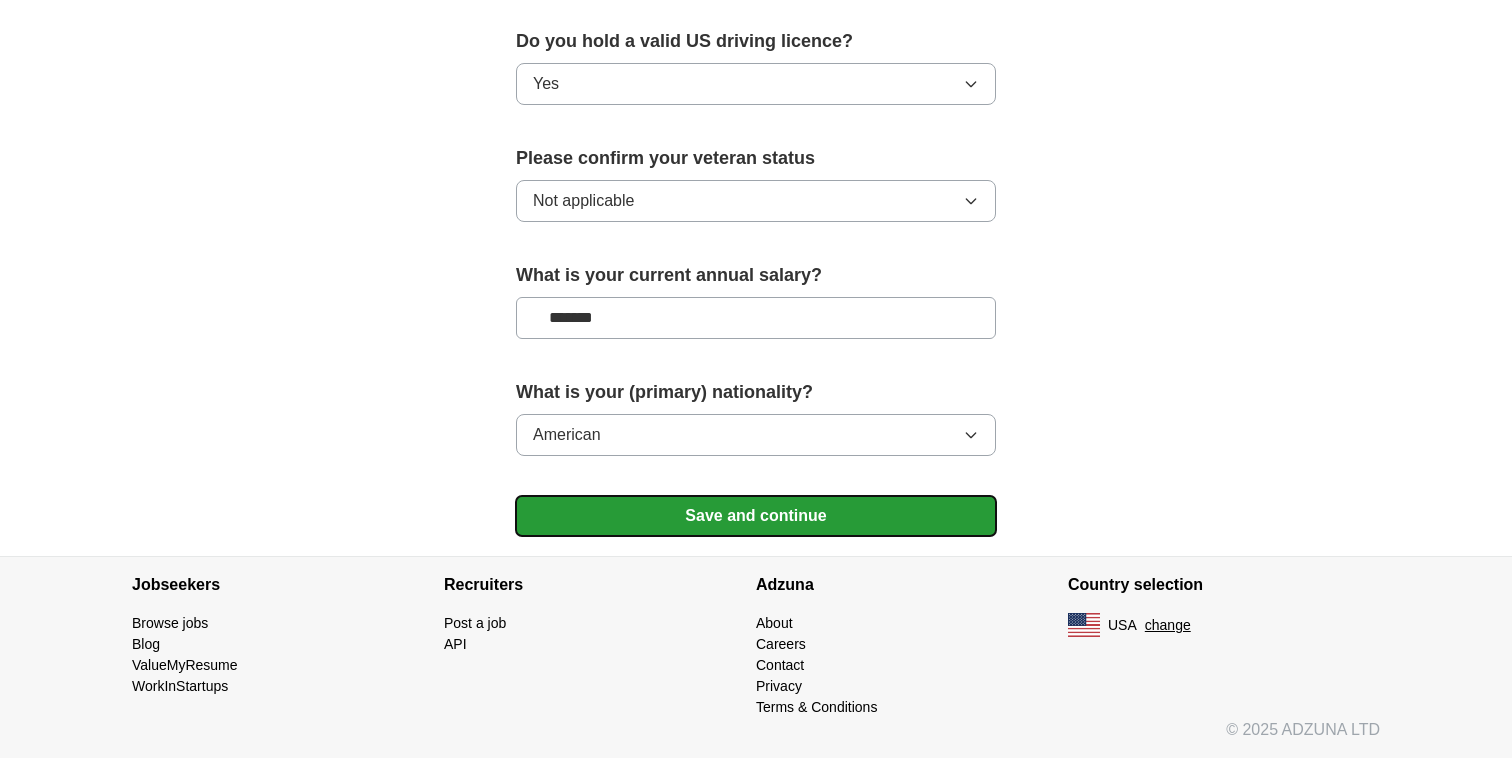 click on "Save and continue" at bounding box center (756, 516) 